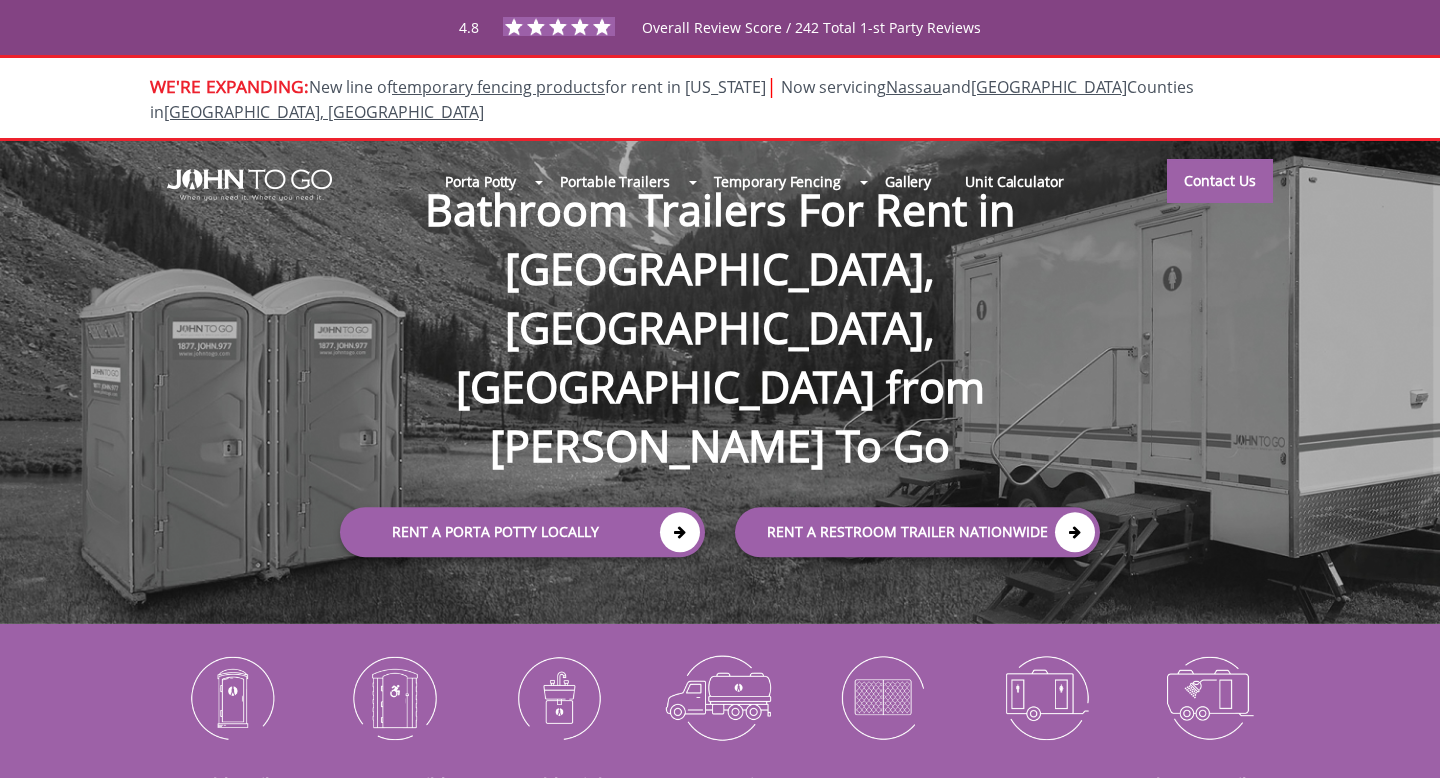 scroll, scrollTop: 0, scrollLeft: 0, axis: both 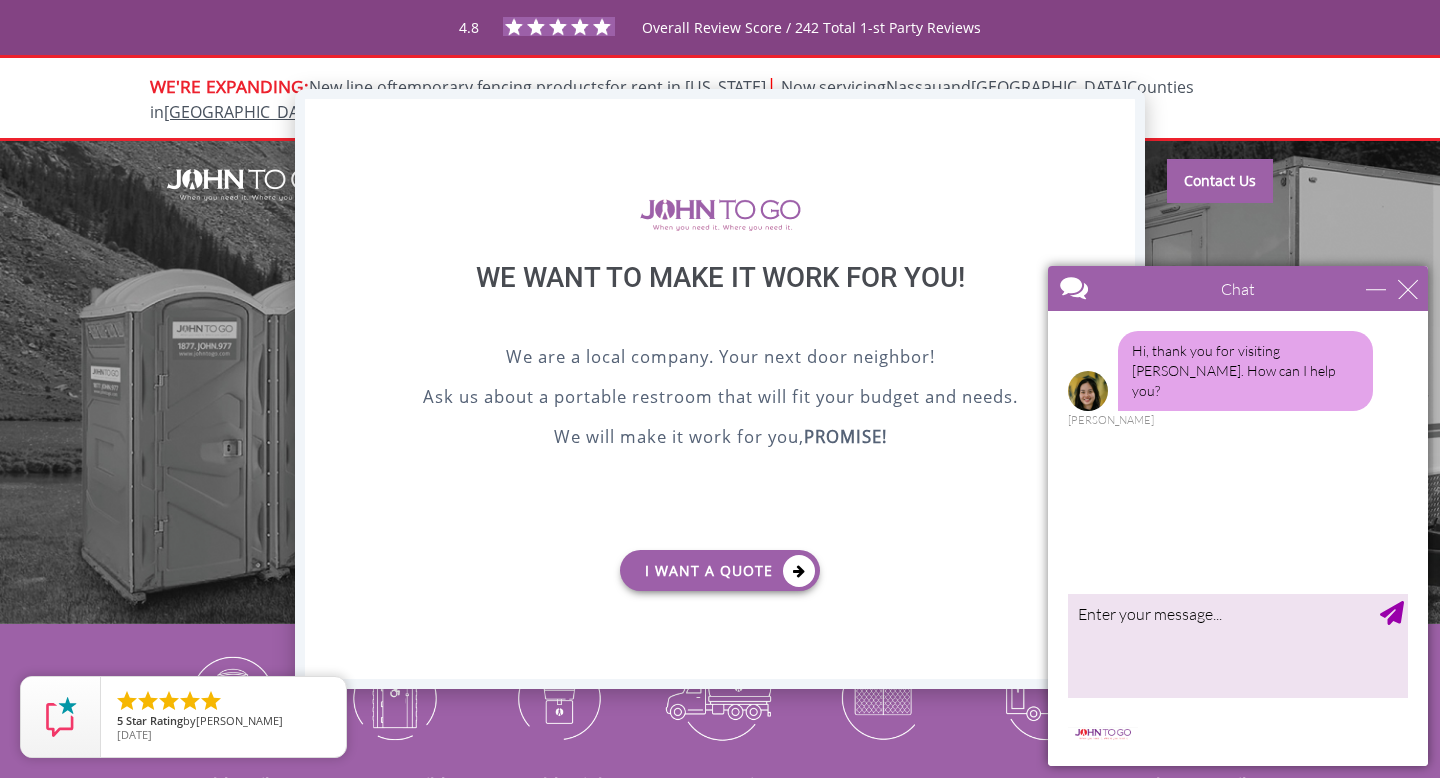click on "X" at bounding box center (1119, 116) 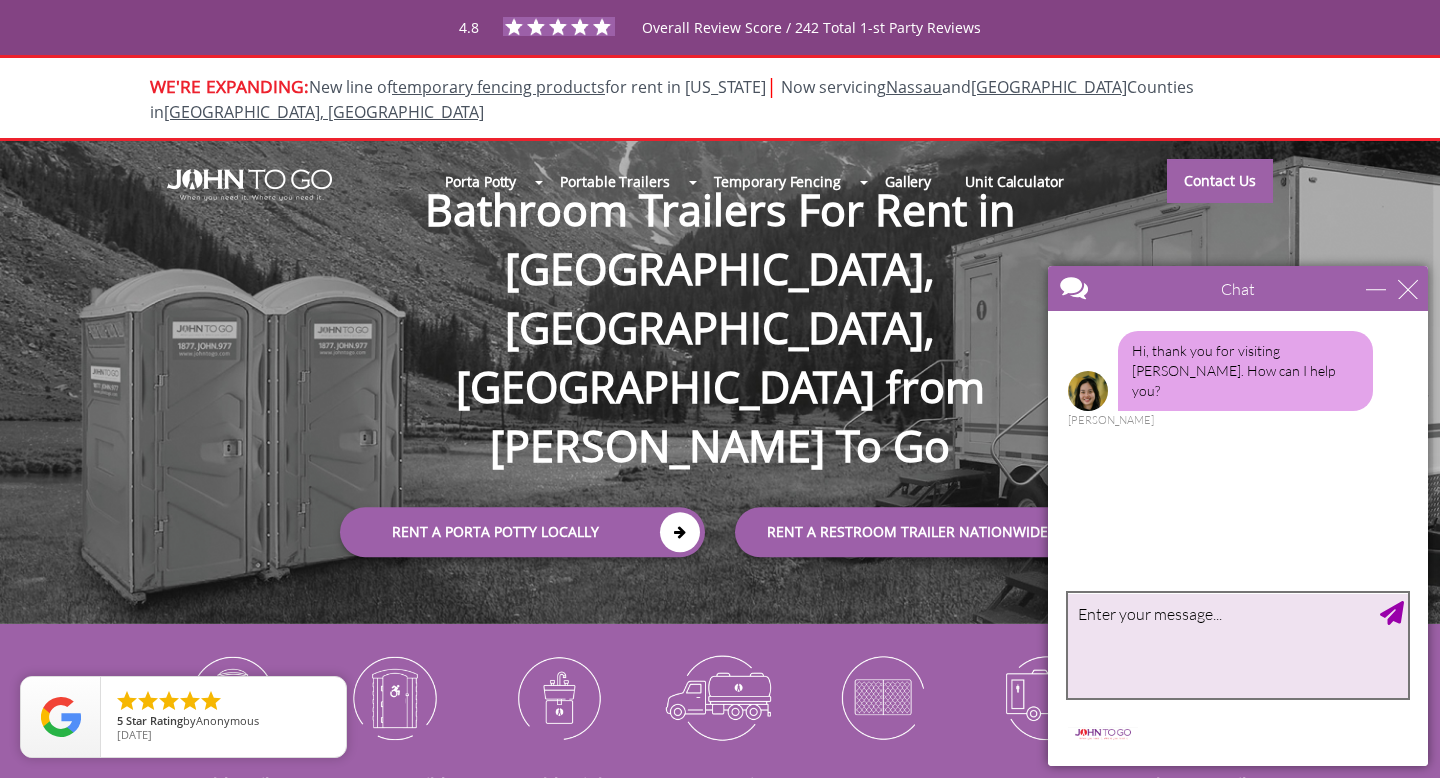 click at bounding box center [1238, 645] 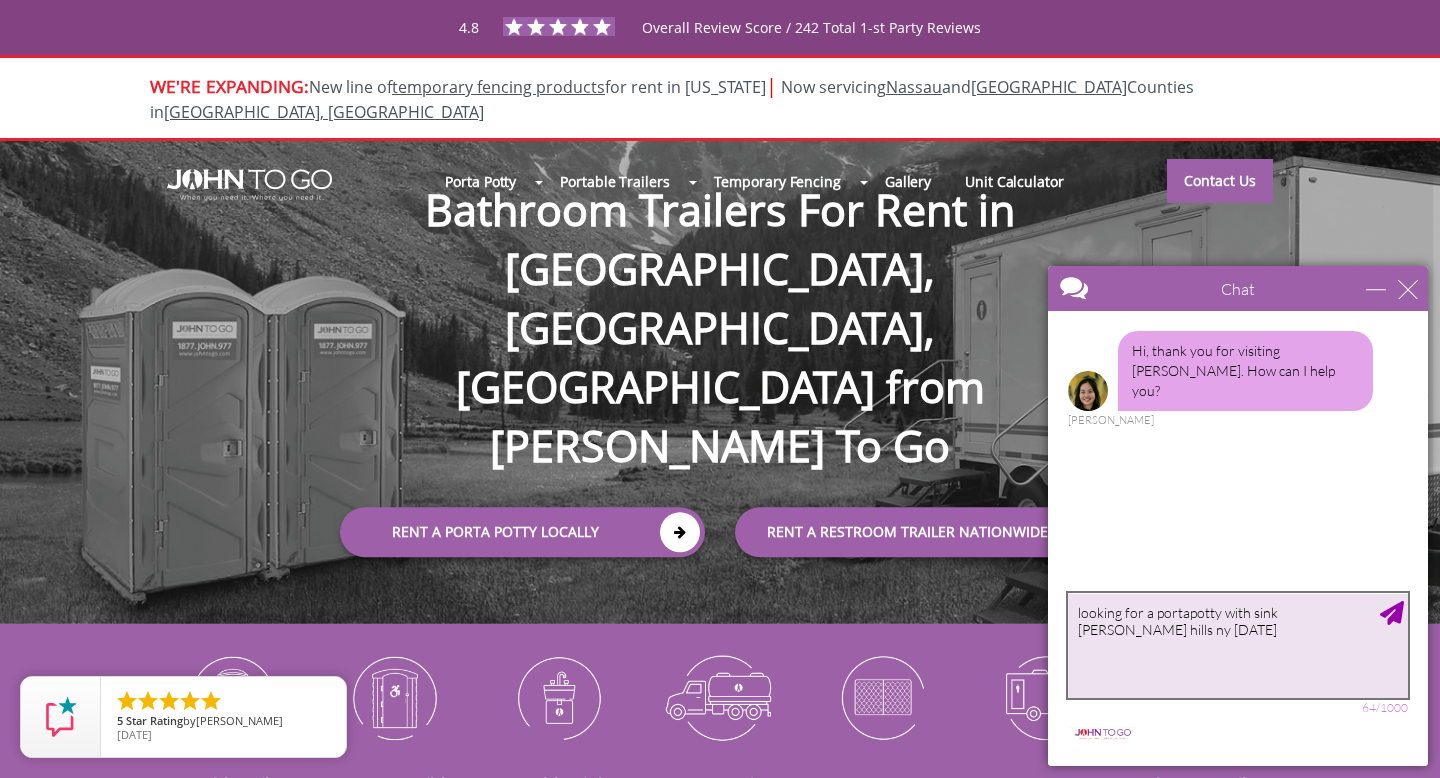 type on "looking for a portapotty with sink  dix hills ny saturday july 26" 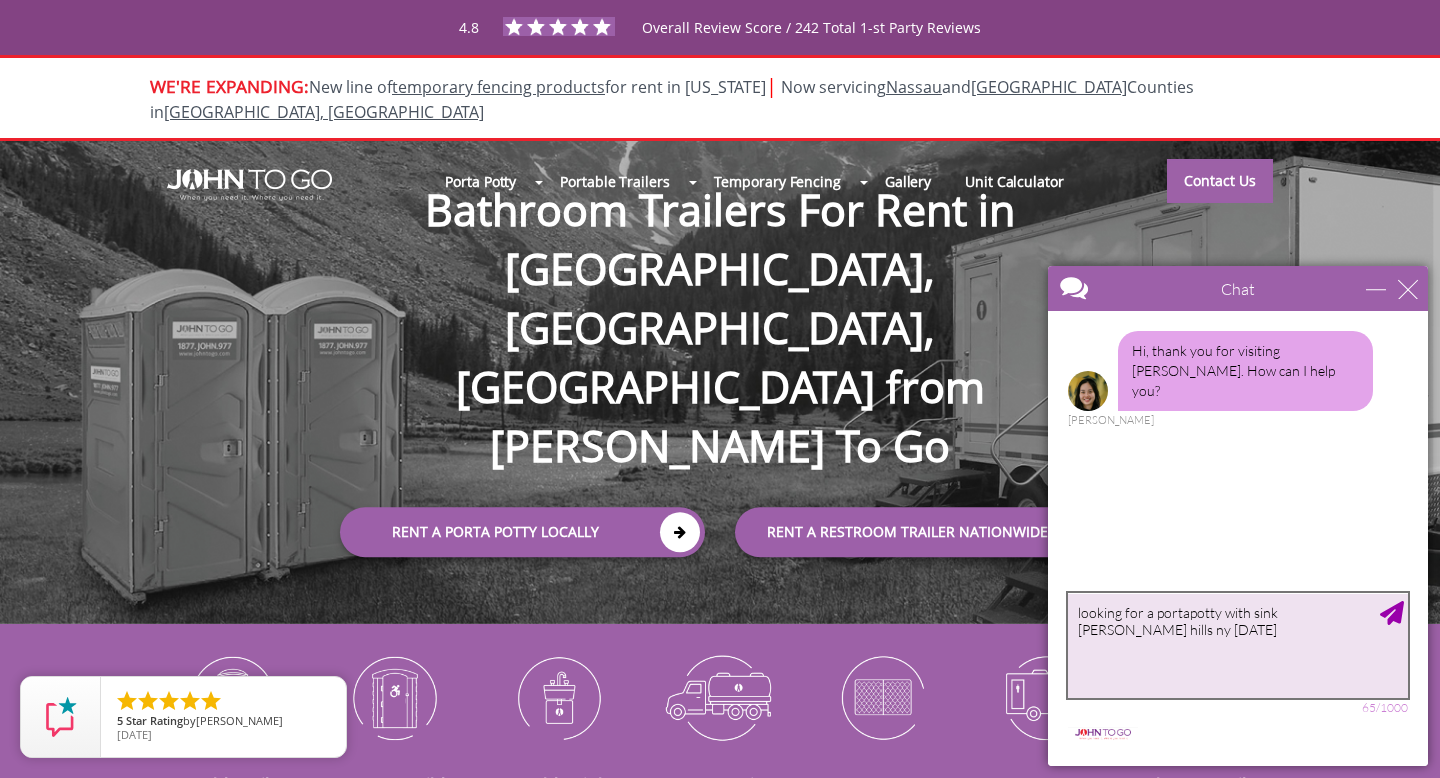 type 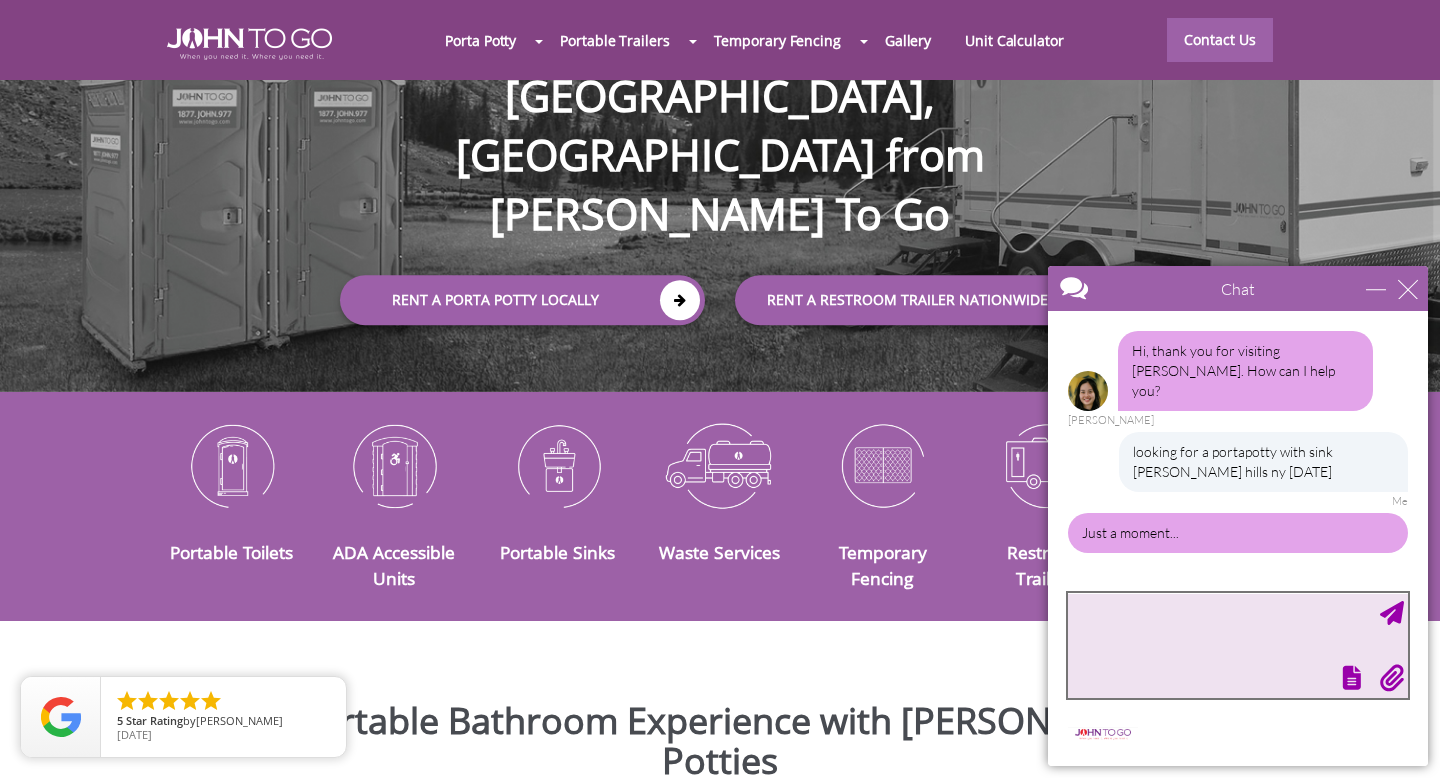 scroll, scrollTop: 242, scrollLeft: 0, axis: vertical 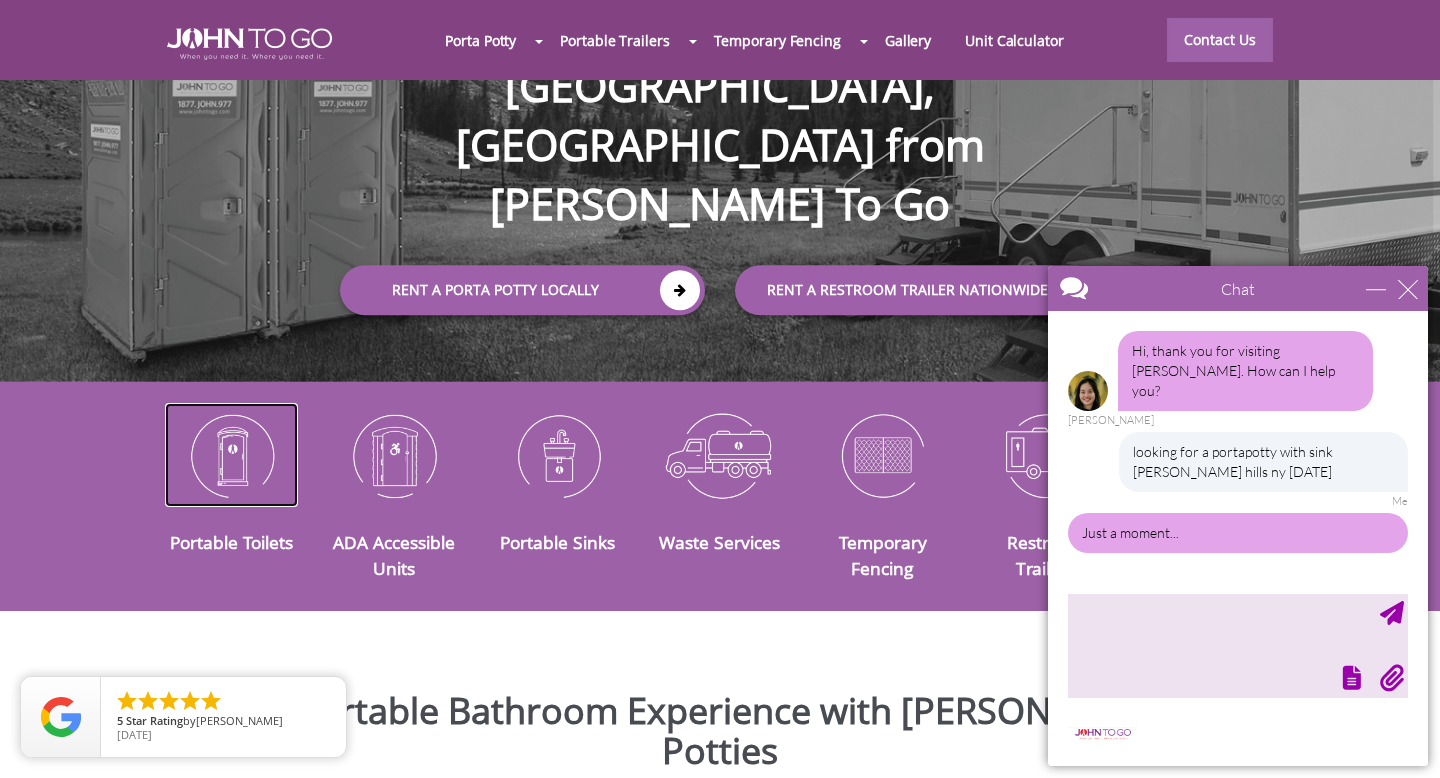 click at bounding box center [231, 455] 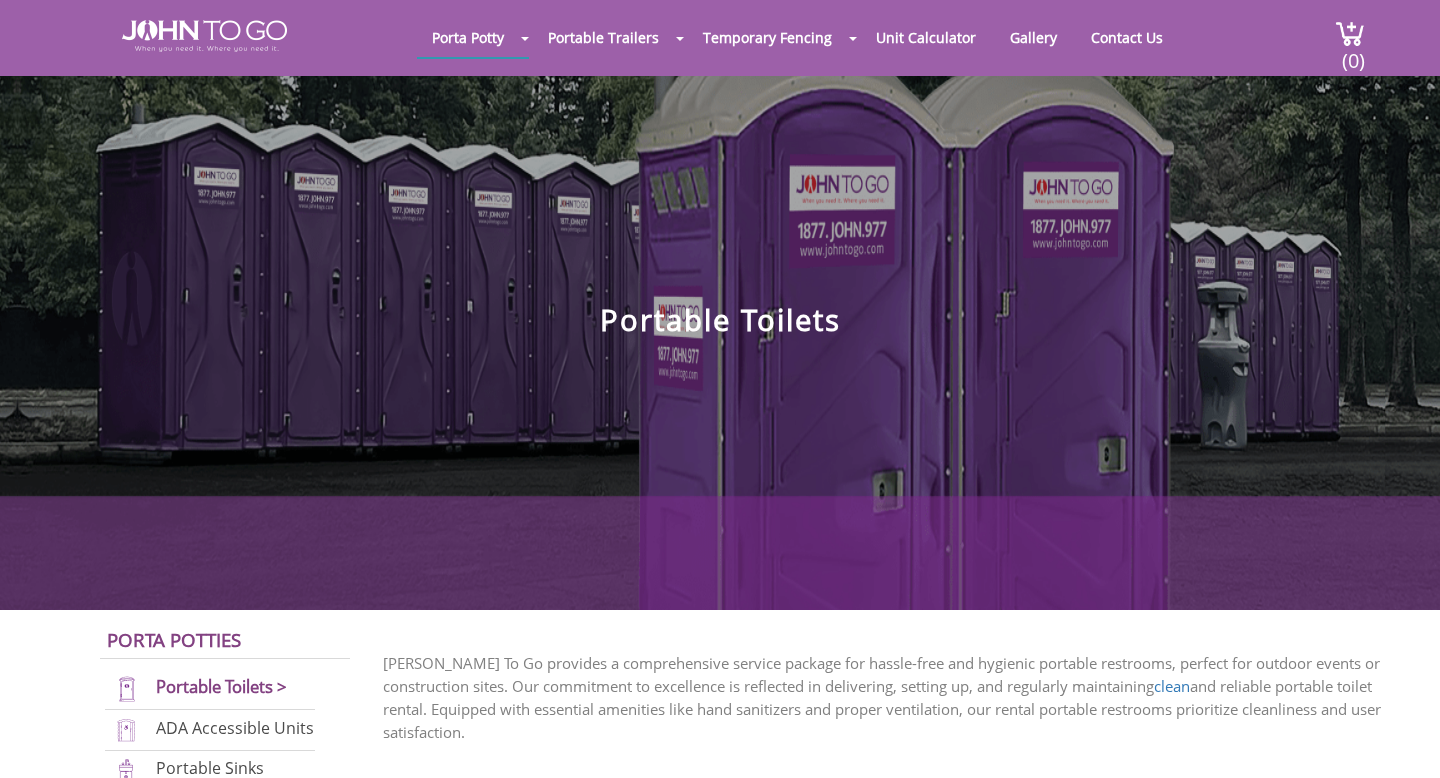 scroll, scrollTop: 0, scrollLeft: 0, axis: both 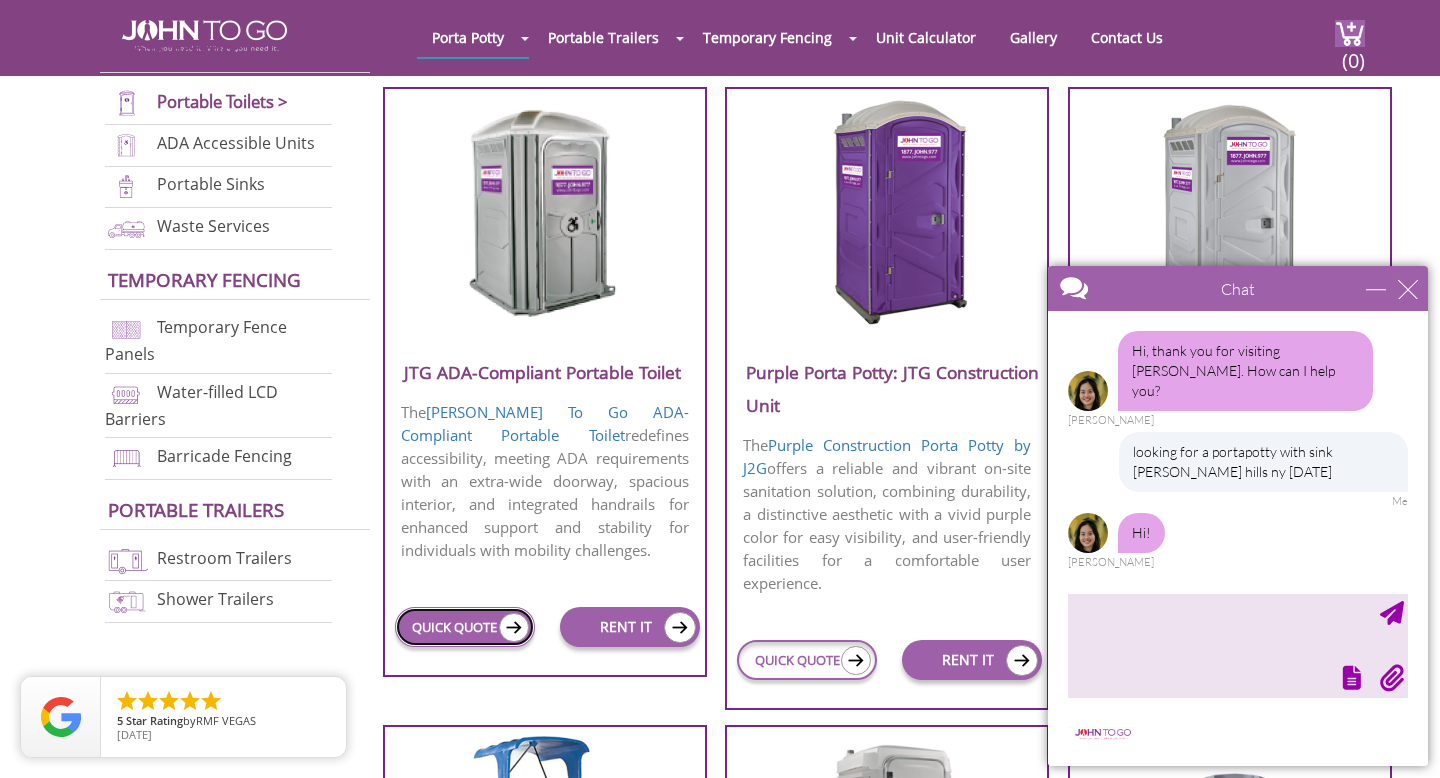 click on "QUICK QUOTE" at bounding box center [465, 627] 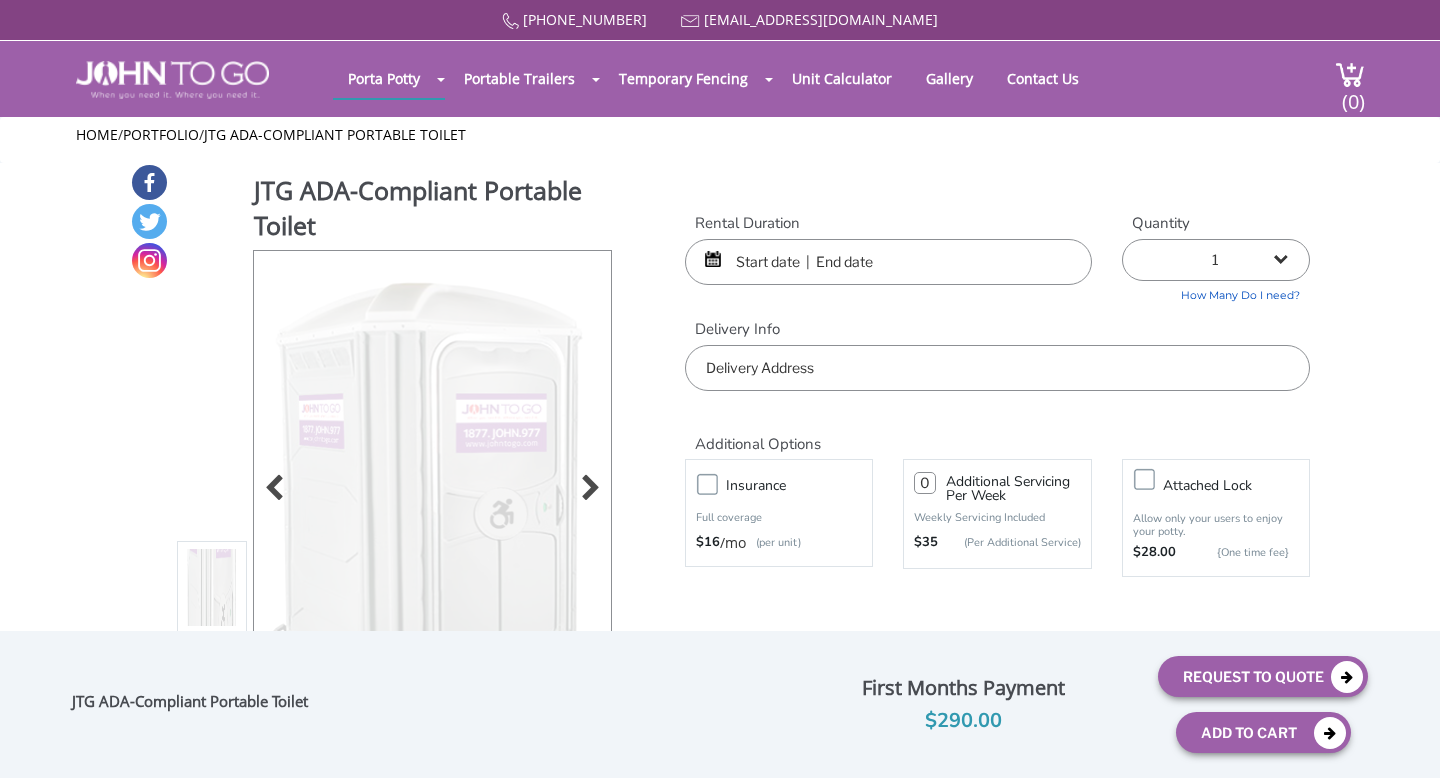 scroll, scrollTop: 0, scrollLeft: 0, axis: both 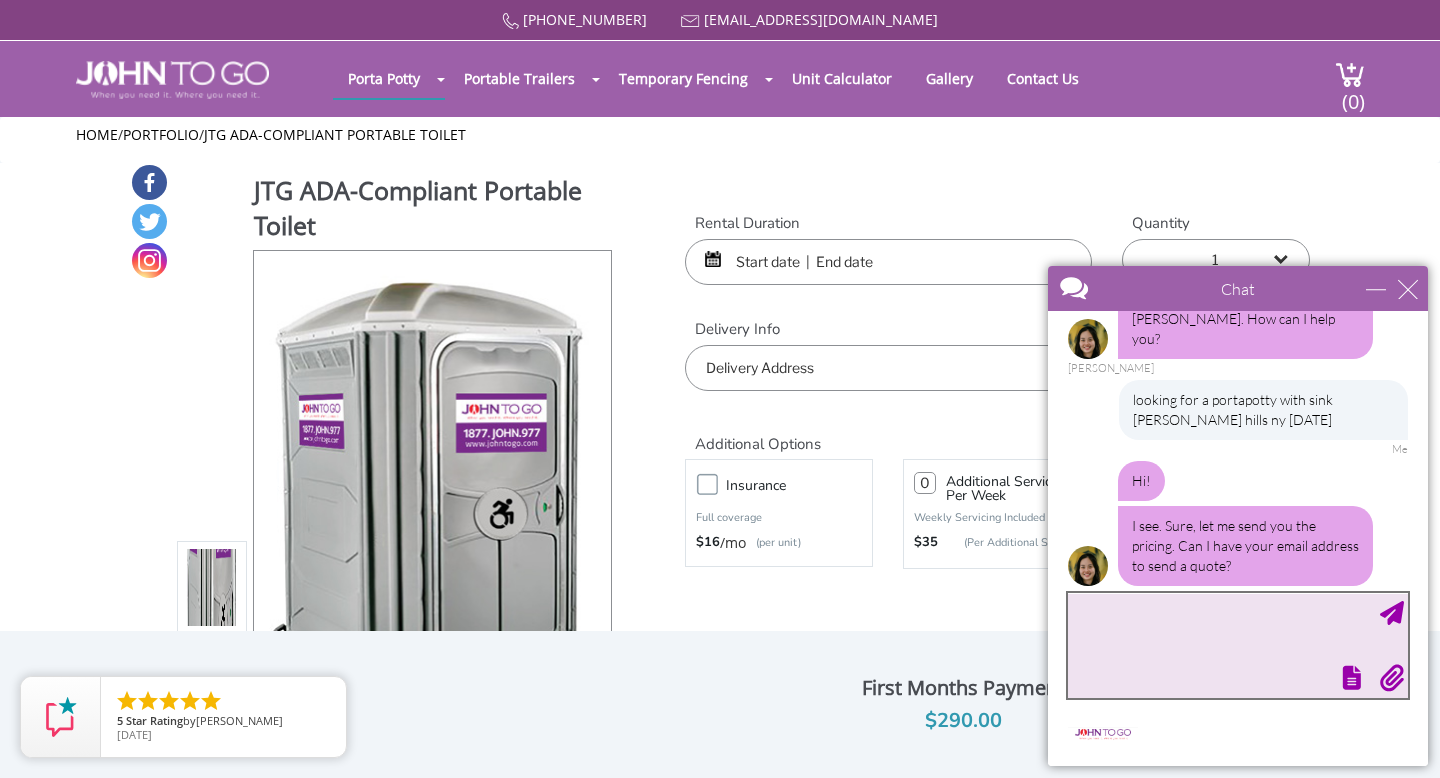 click at bounding box center (1238, 645) 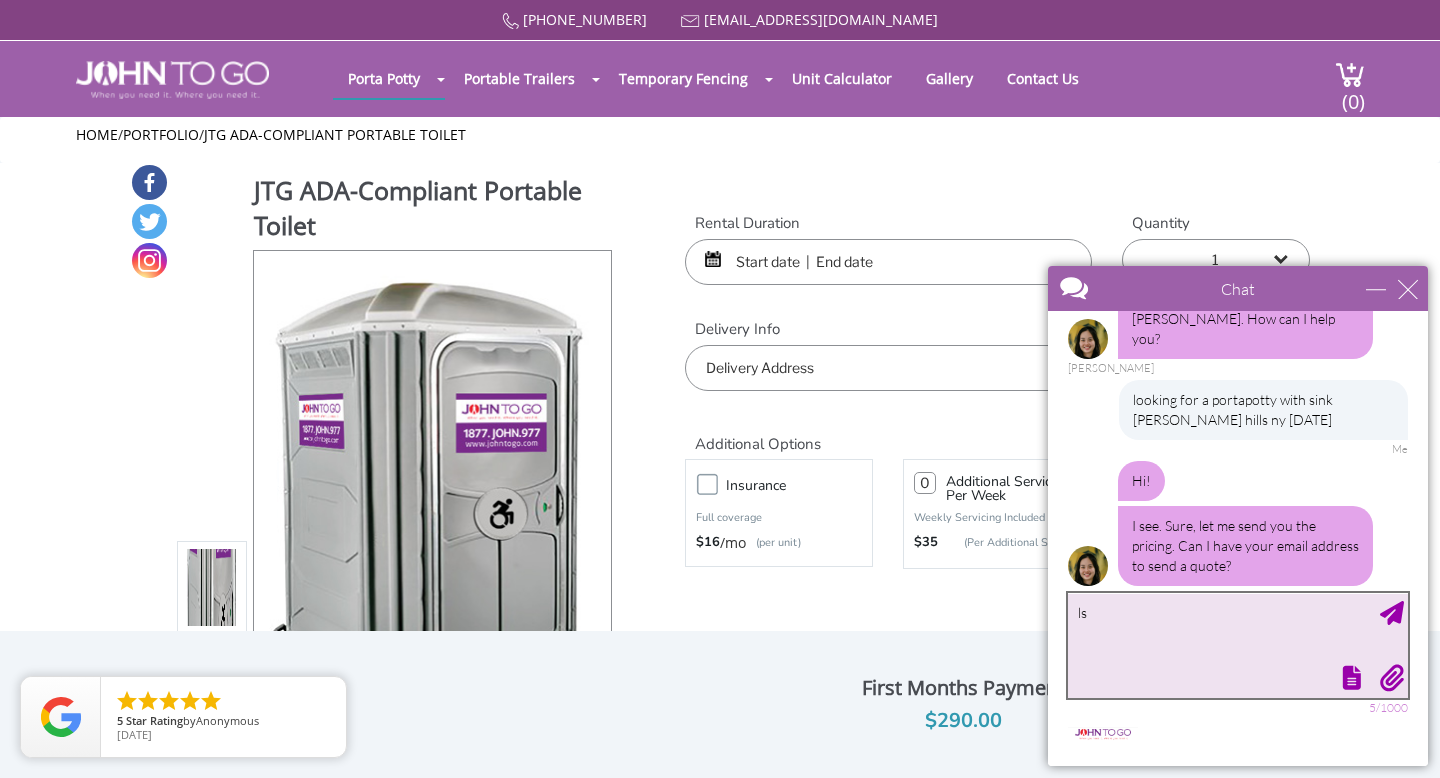 type on "l" 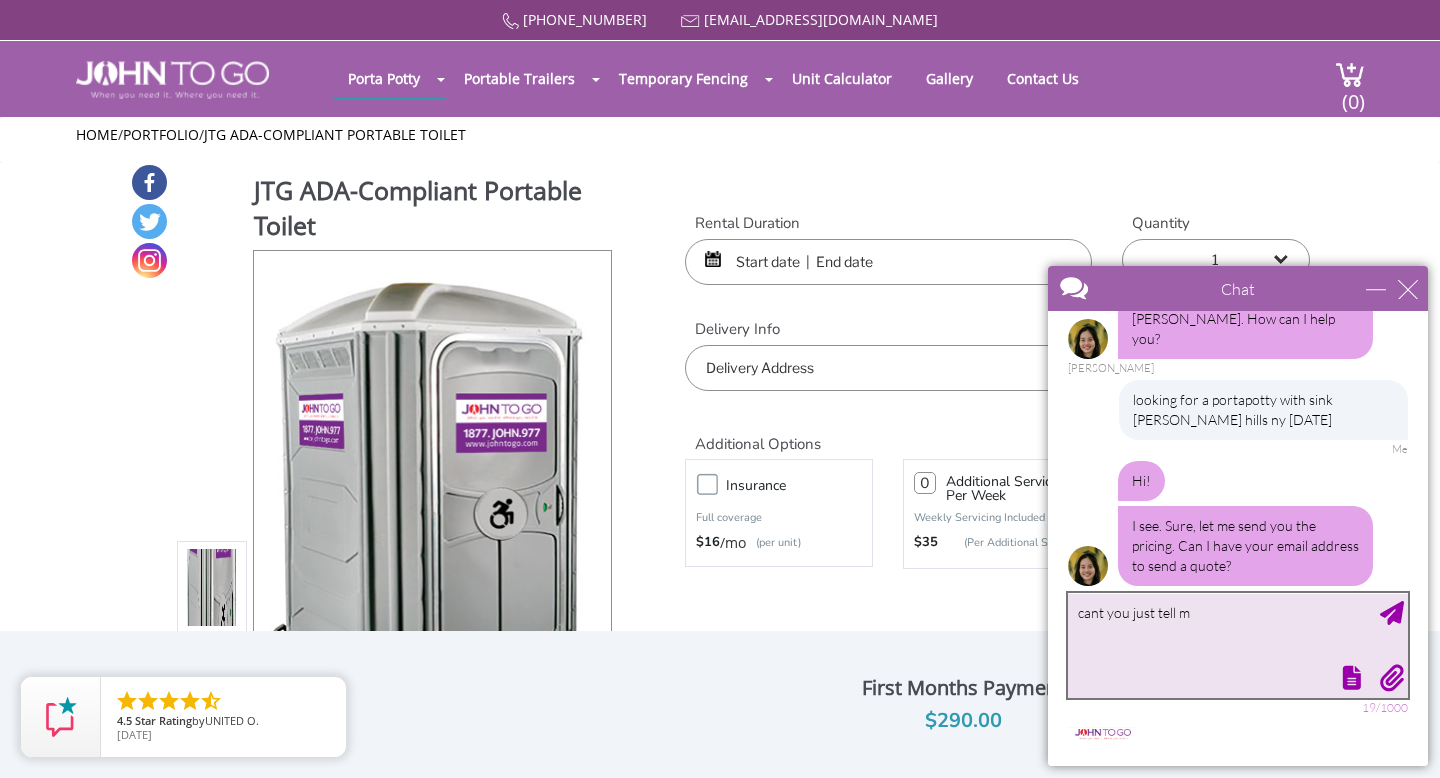 type on "cant you just tell me" 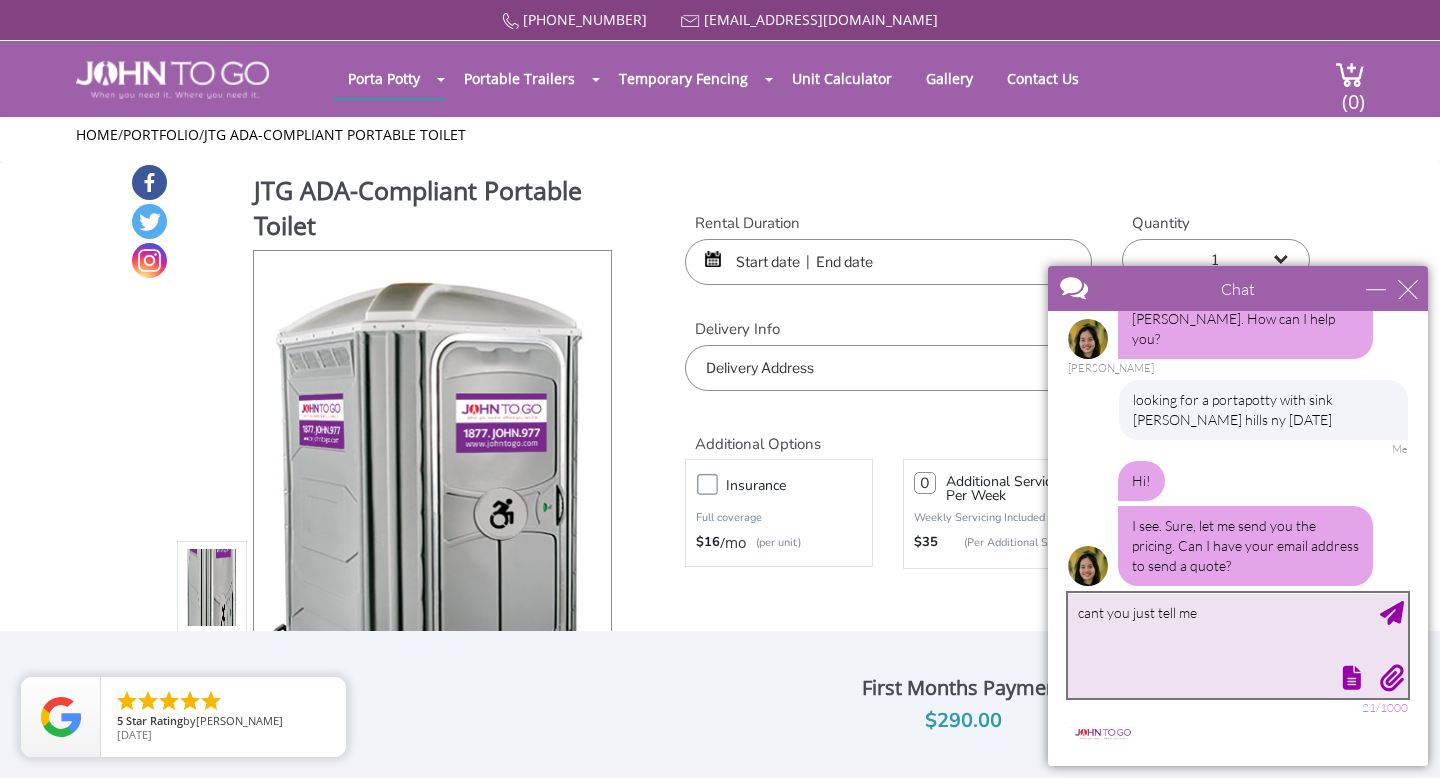 type 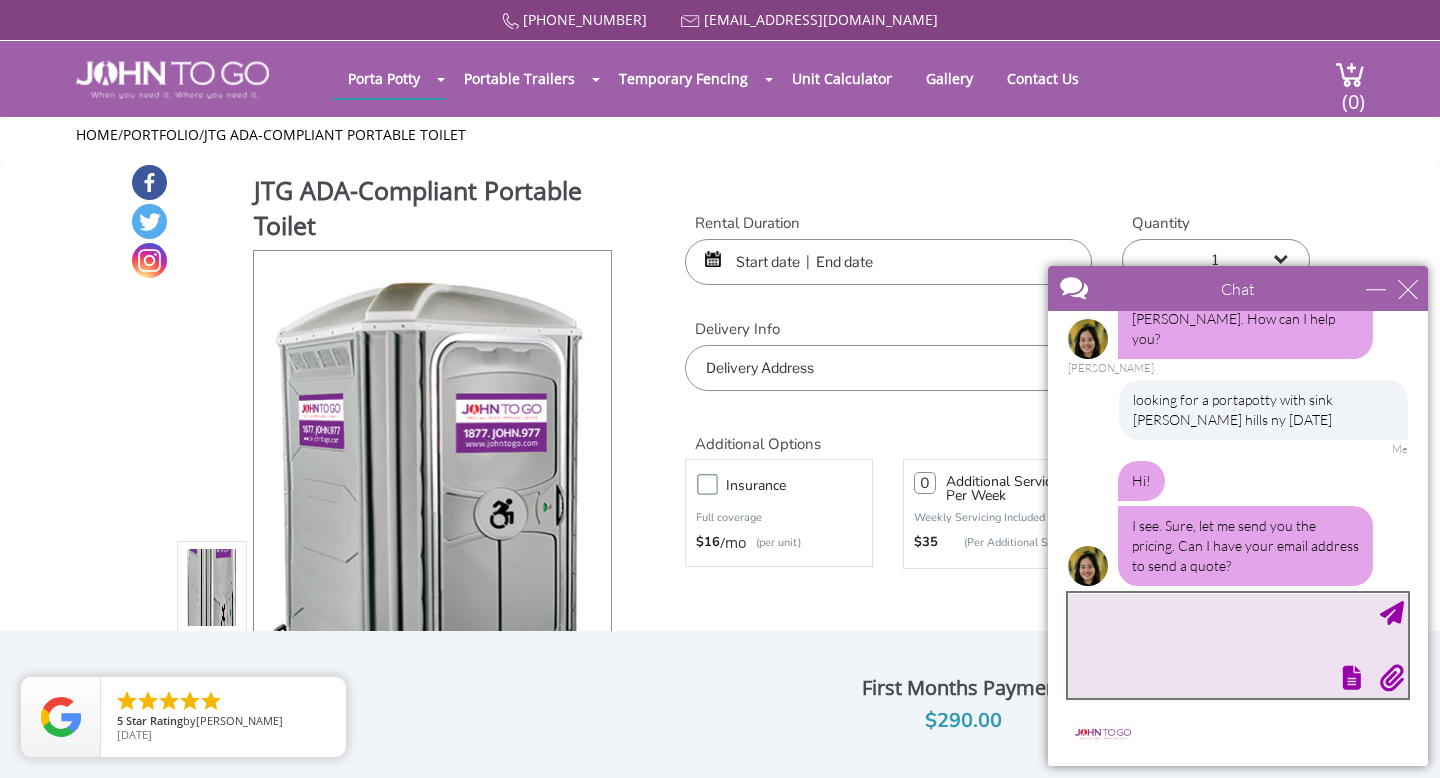 scroll, scrollTop: 113, scrollLeft: 0, axis: vertical 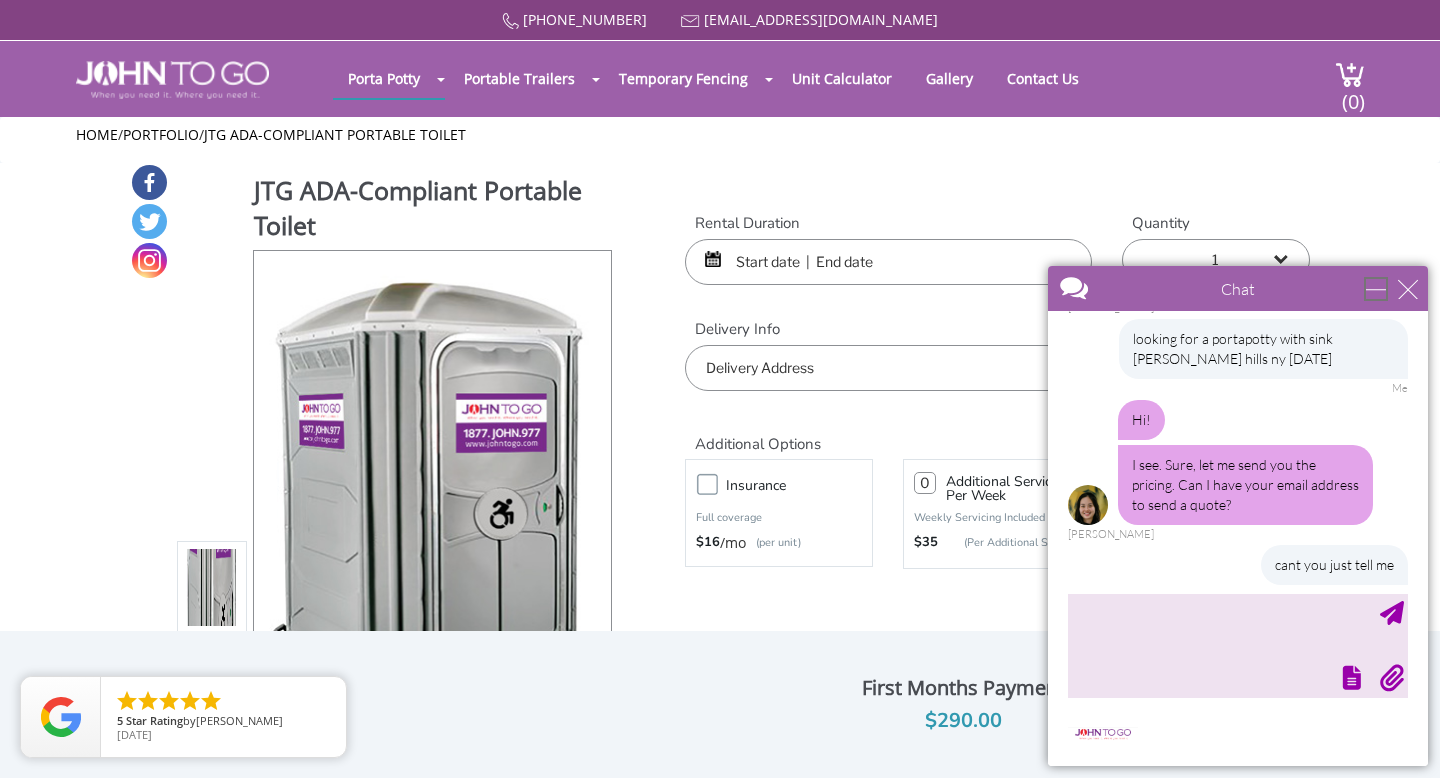click at bounding box center (1376, 289) 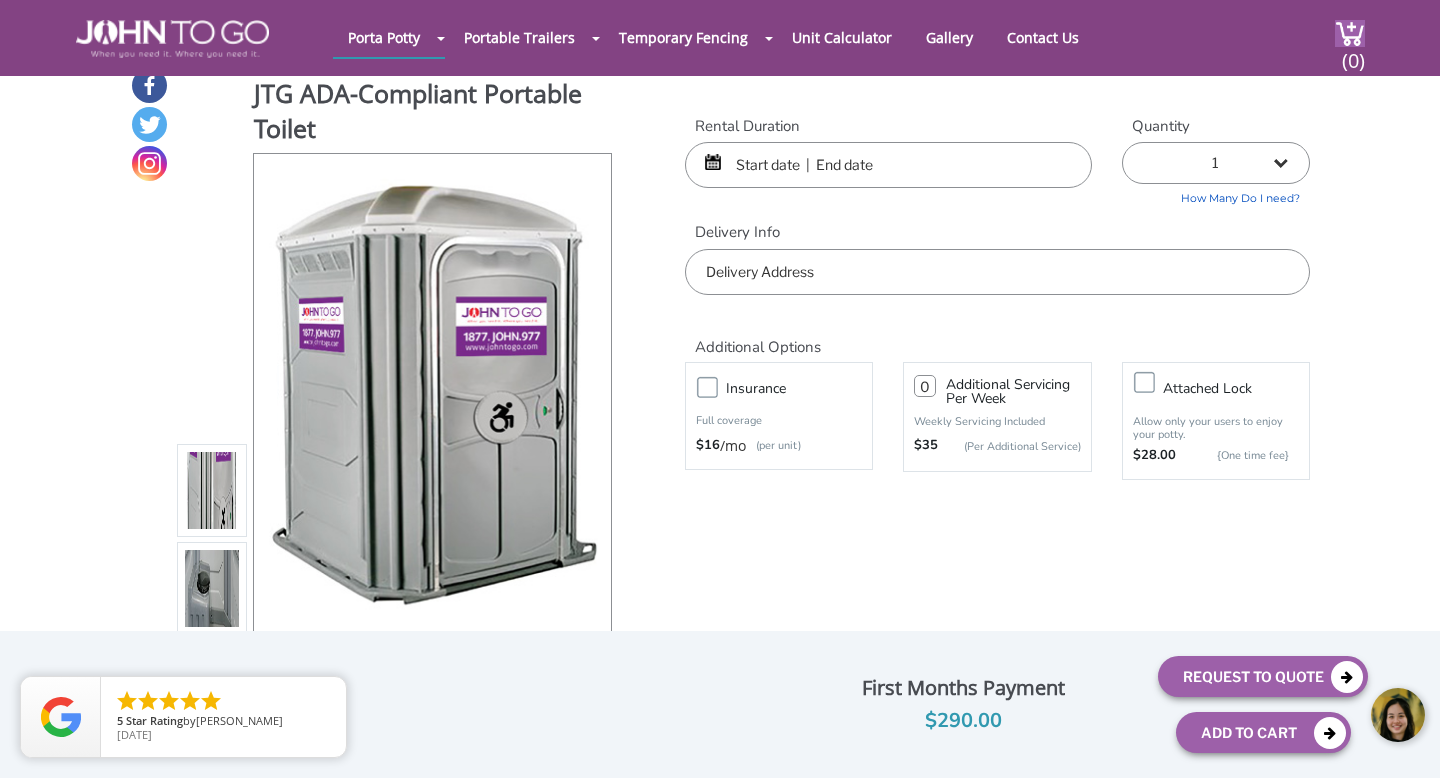 scroll, scrollTop: 0, scrollLeft: 0, axis: both 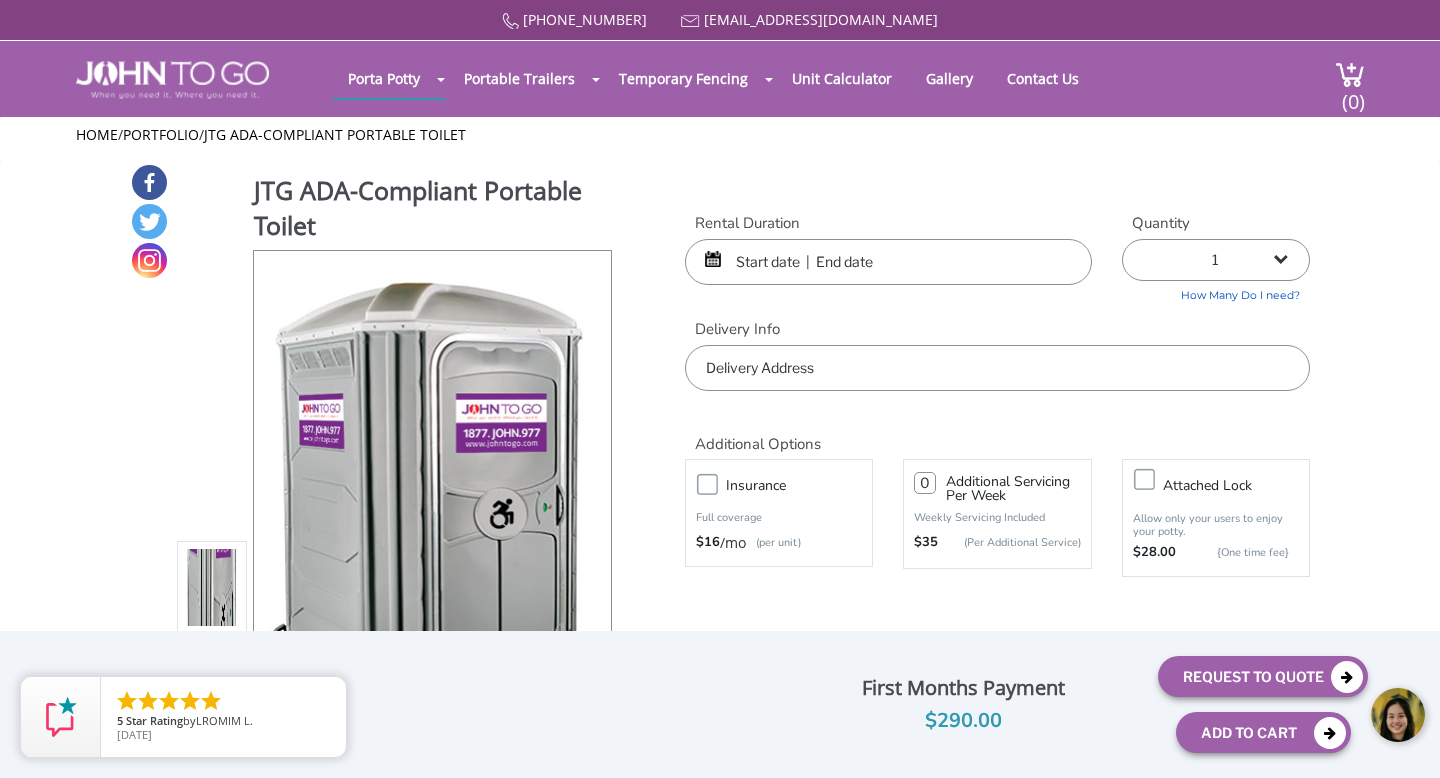 click at bounding box center (888, 262) 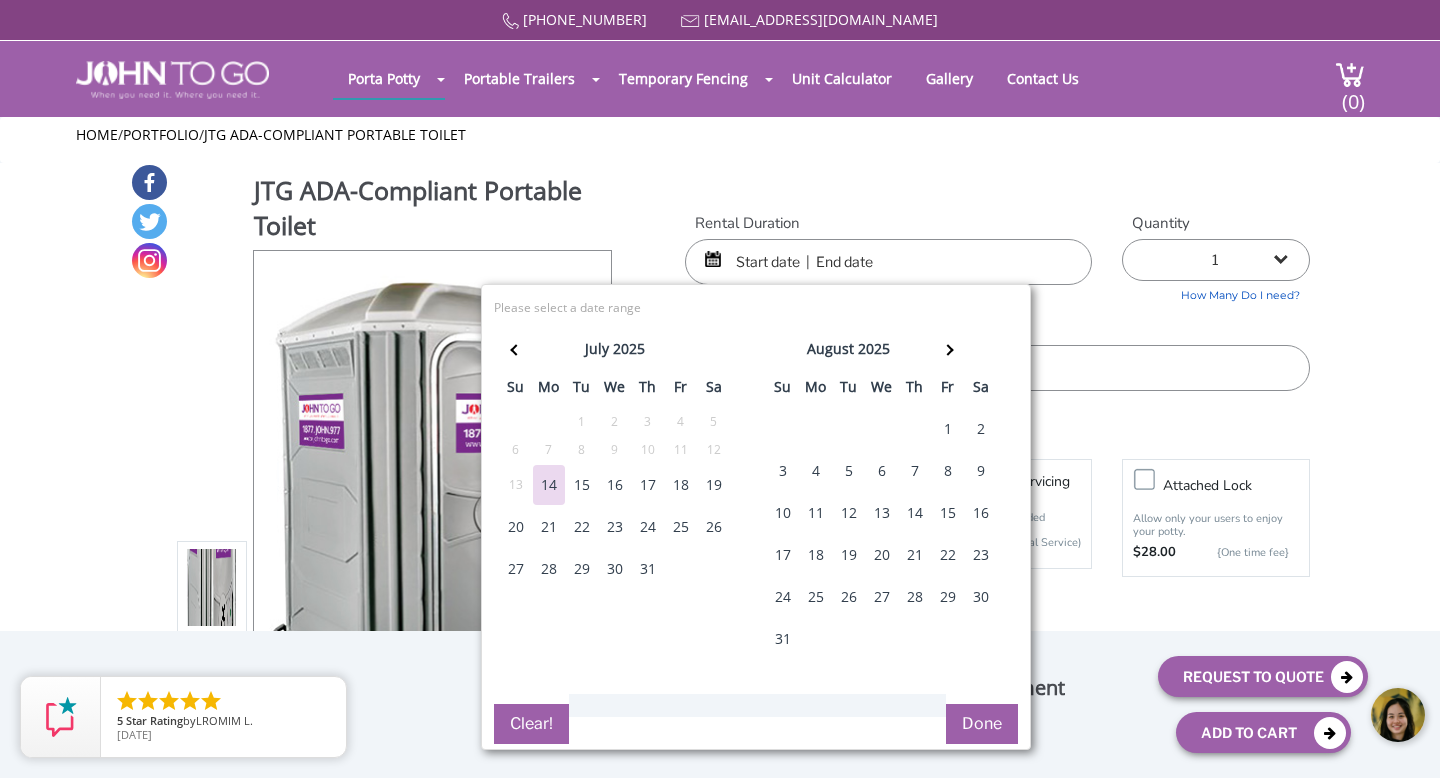 click on "26" at bounding box center (714, 527) 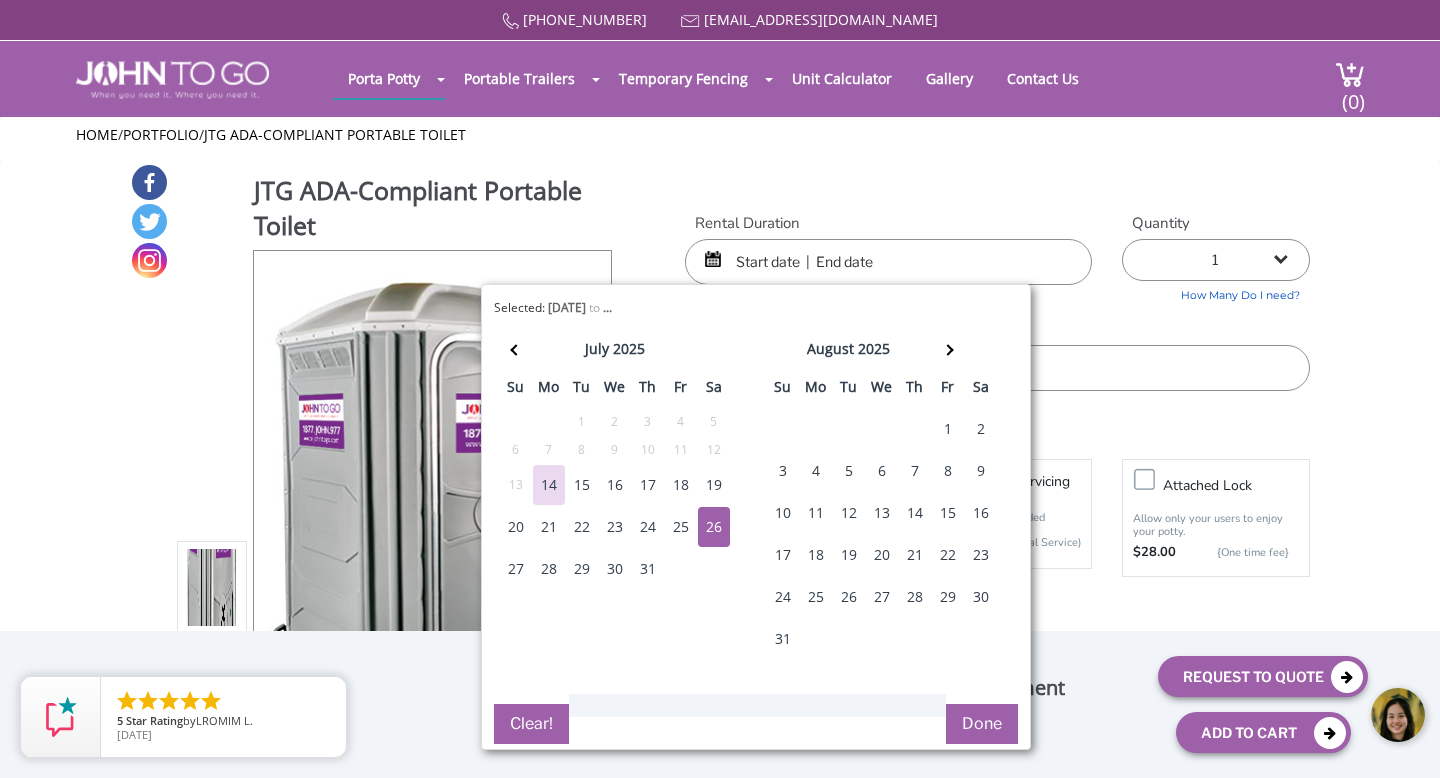 click on "26" at bounding box center (714, 527) 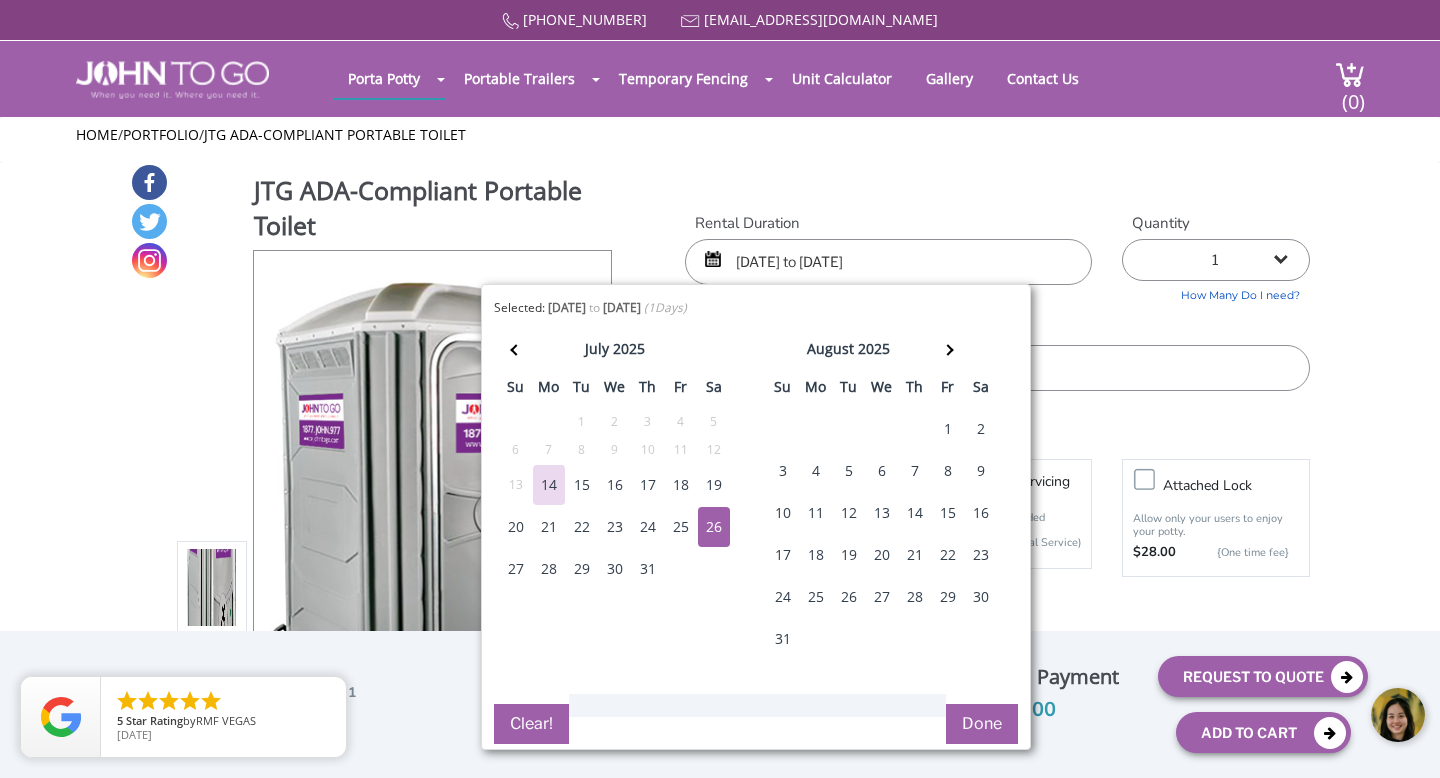 click on "Done" at bounding box center [982, 724] 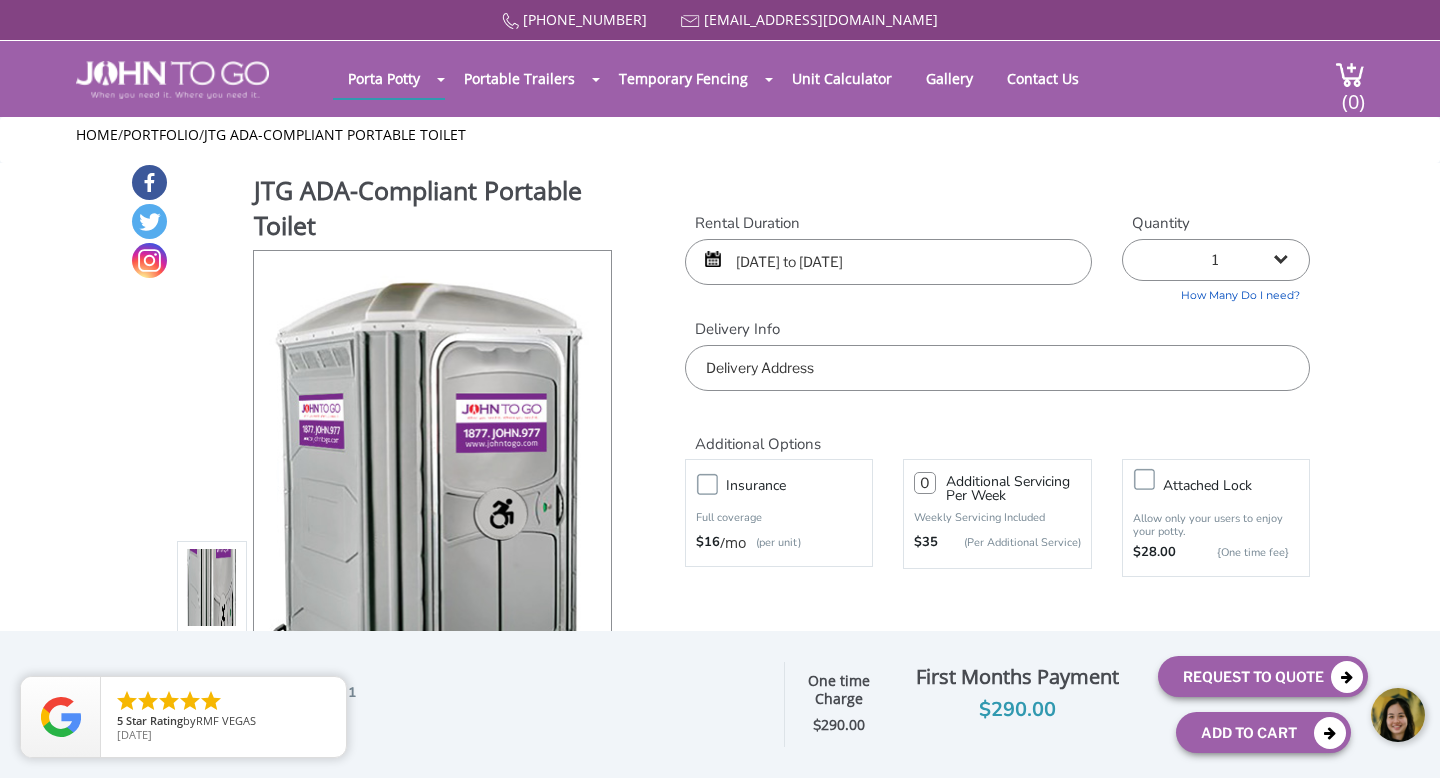 click at bounding box center (997, 368) 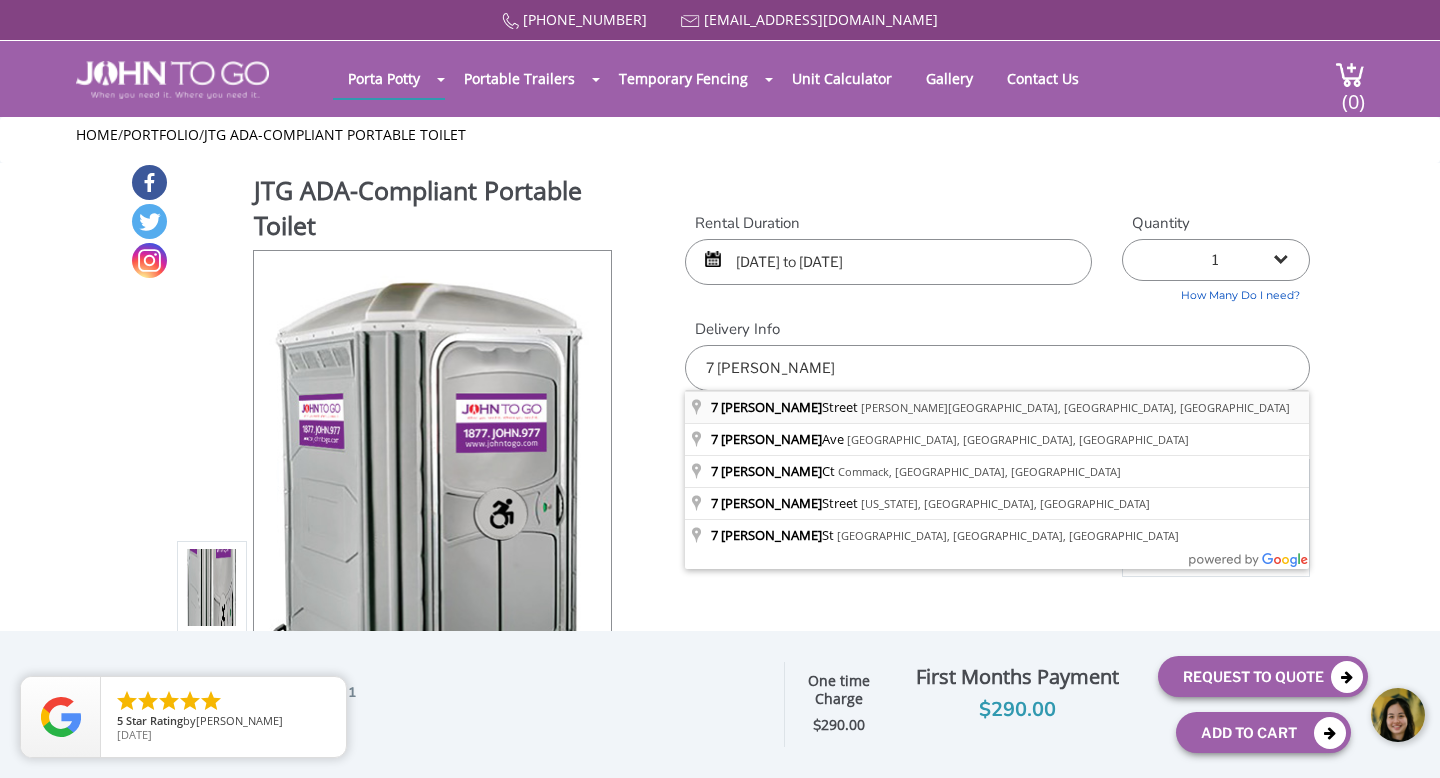 type on "7 Leroy Street, Dix Hills, NY, USA" 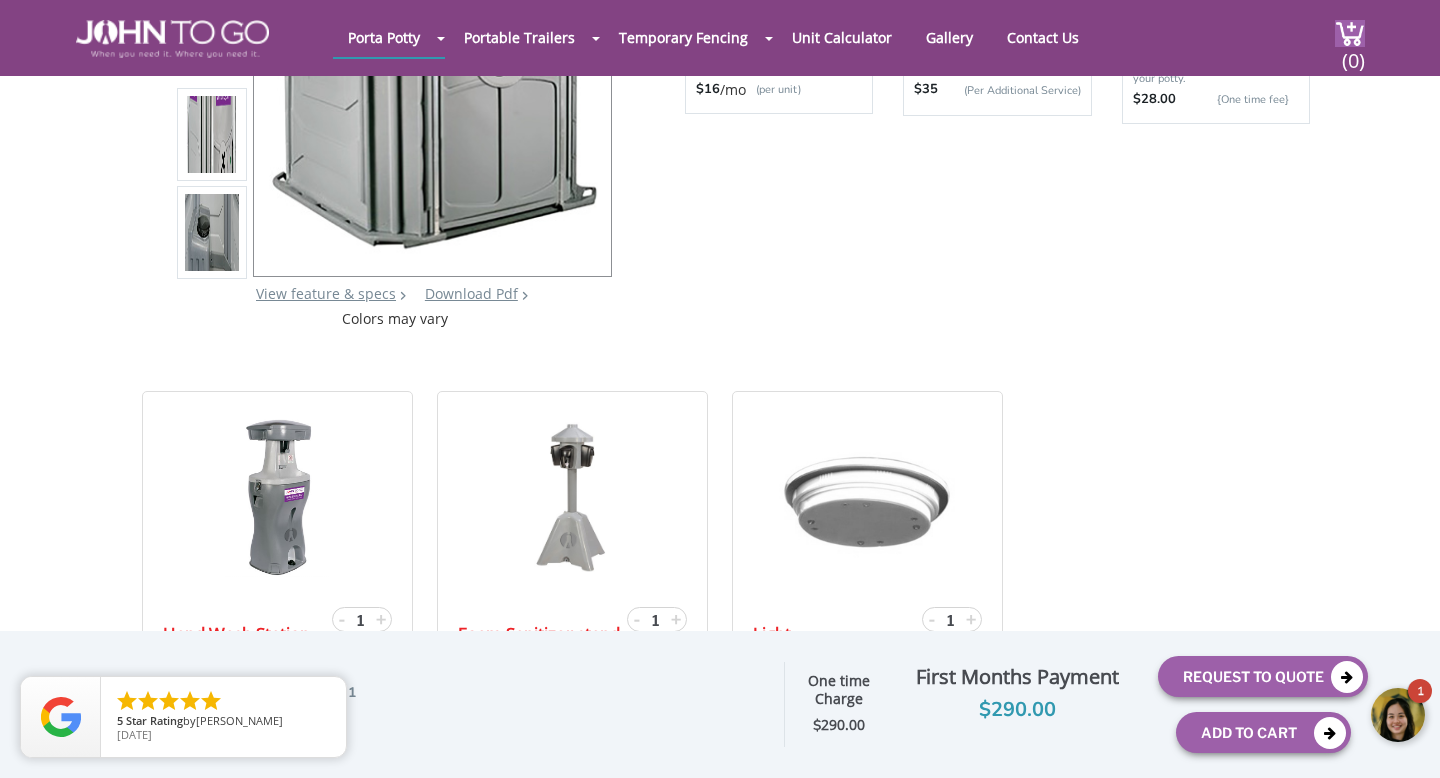 scroll, scrollTop: 397, scrollLeft: 0, axis: vertical 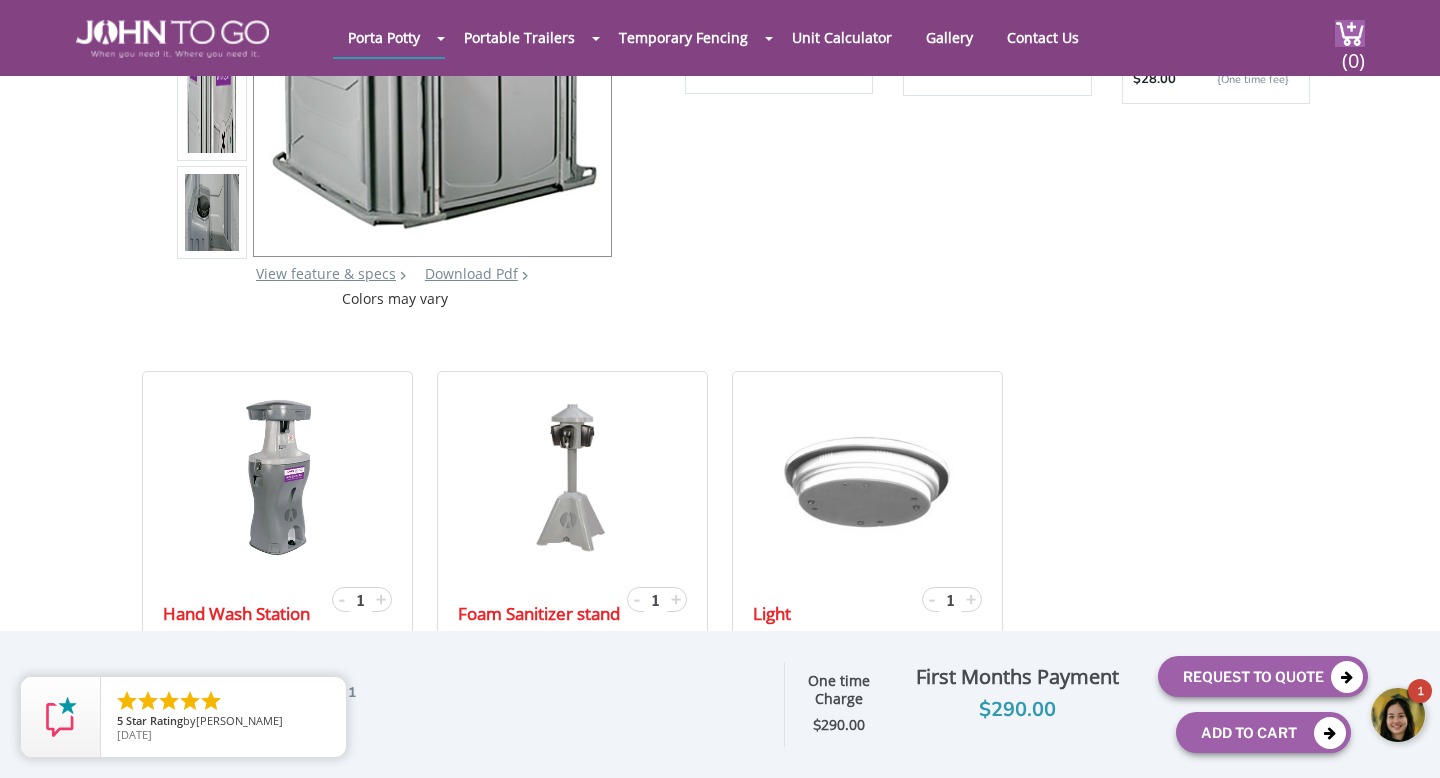 click at bounding box center [1399, 716] 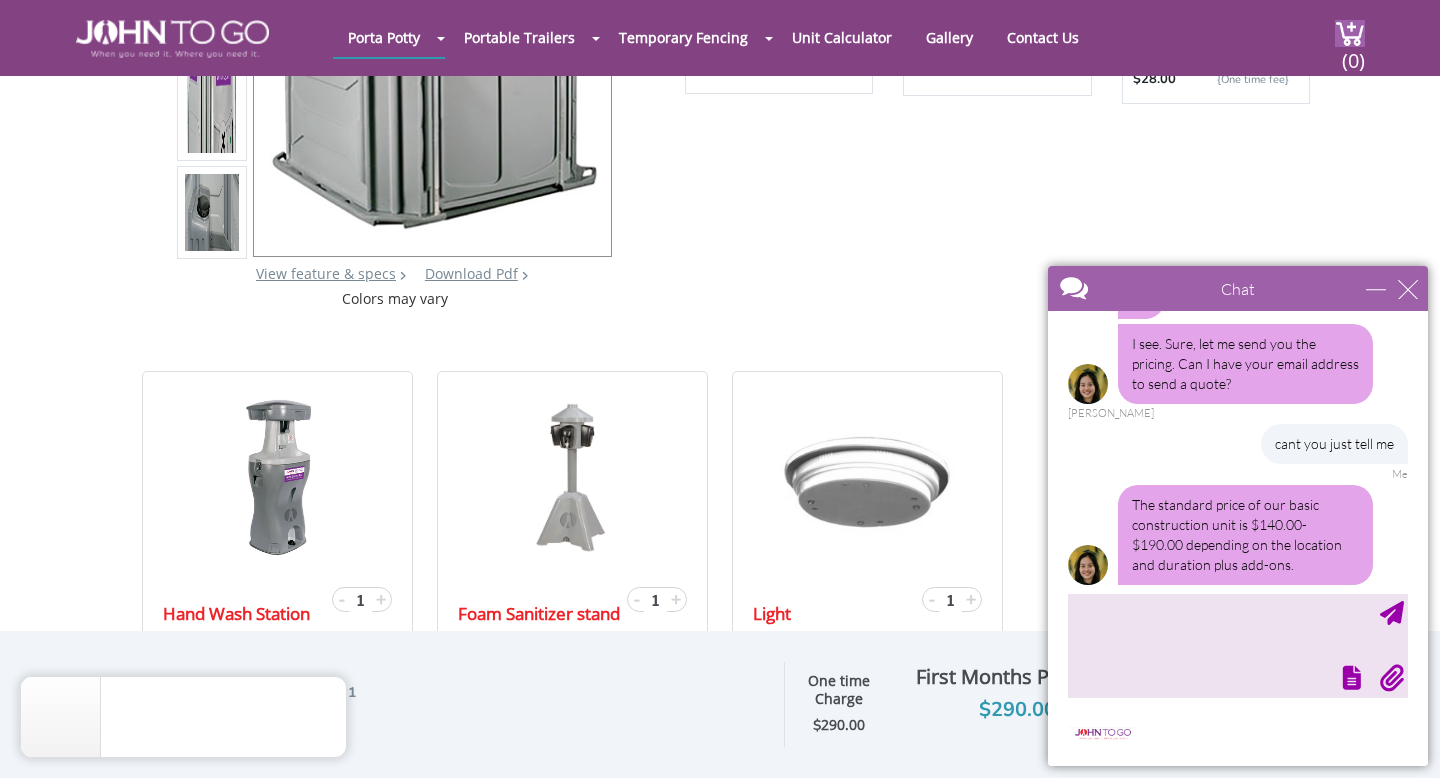 scroll, scrollTop: 295, scrollLeft: 0, axis: vertical 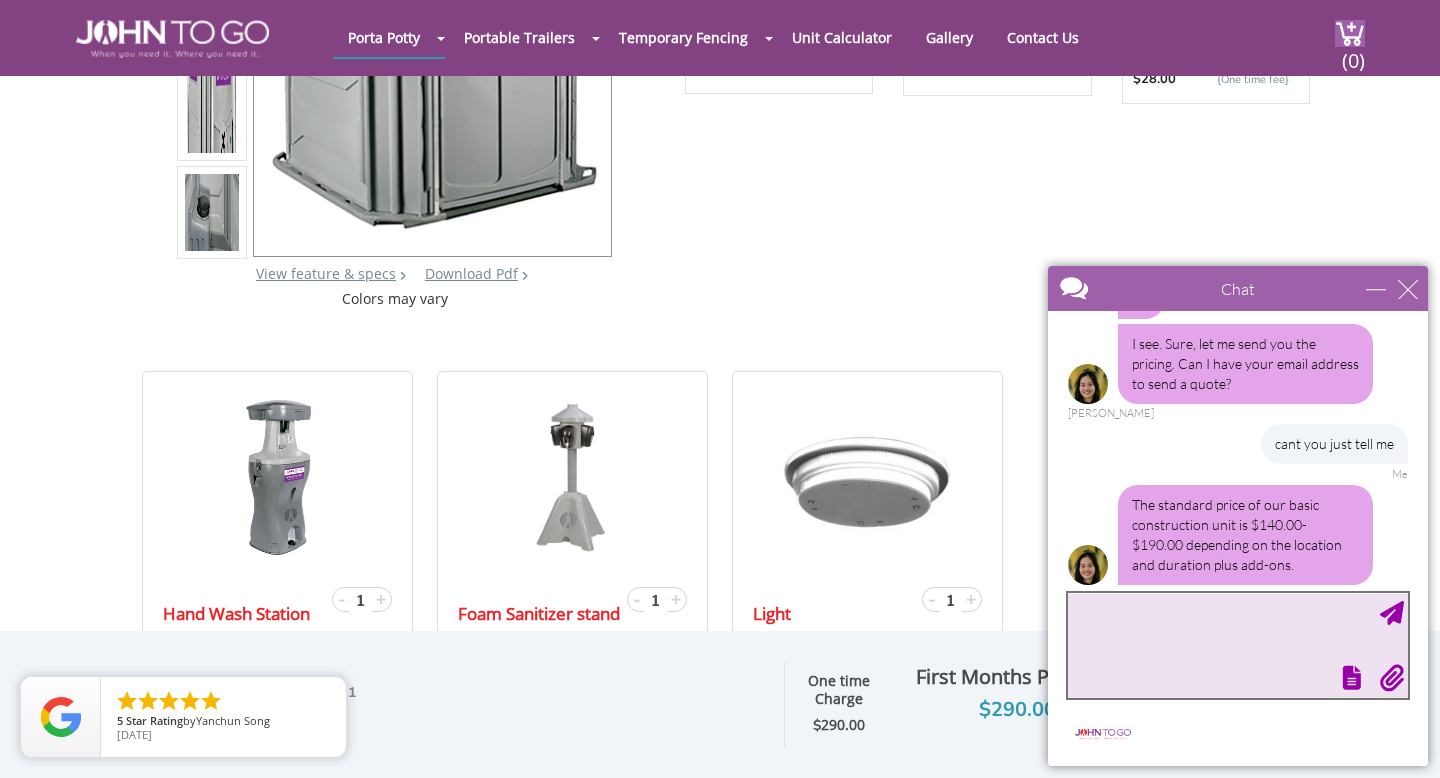 click at bounding box center [1238, 645] 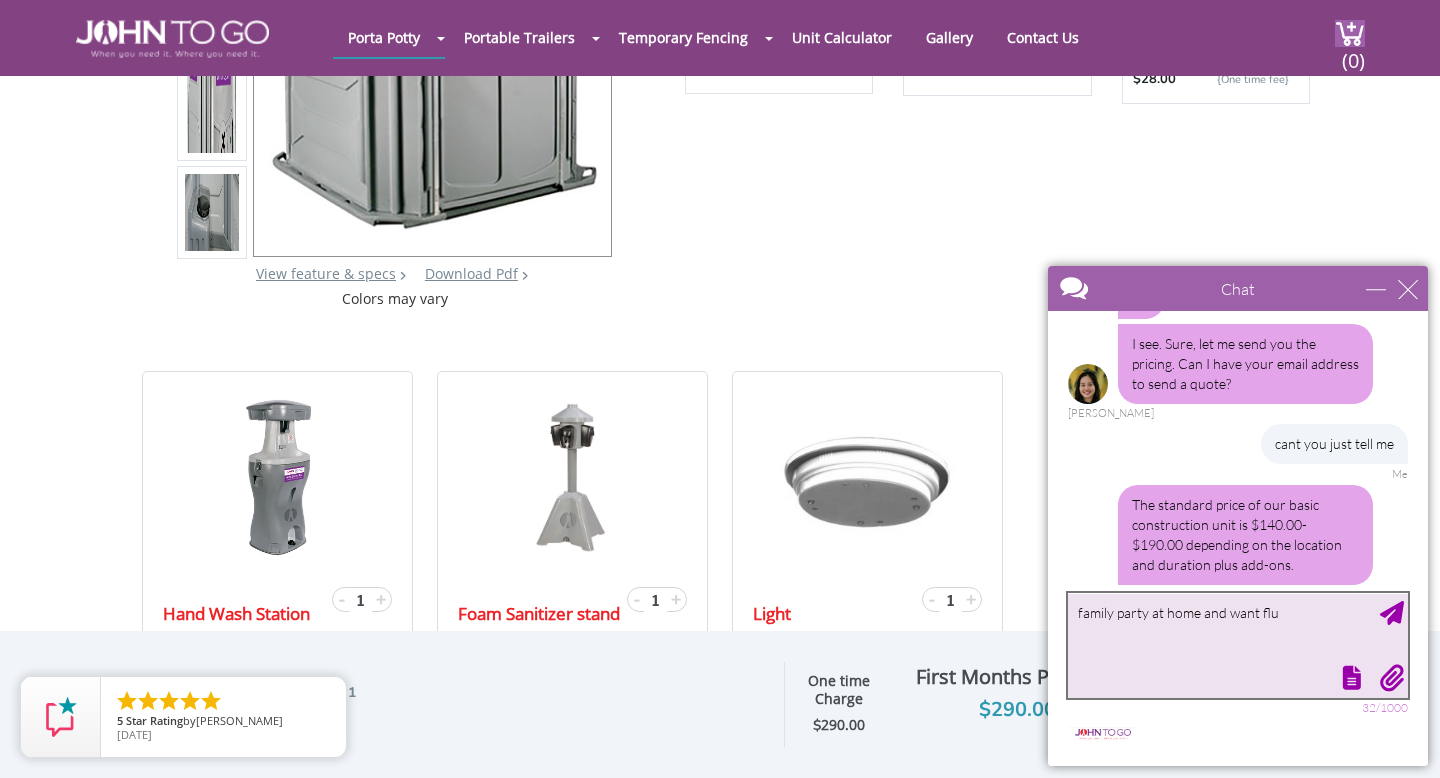 scroll, scrollTop: 399, scrollLeft: 0, axis: vertical 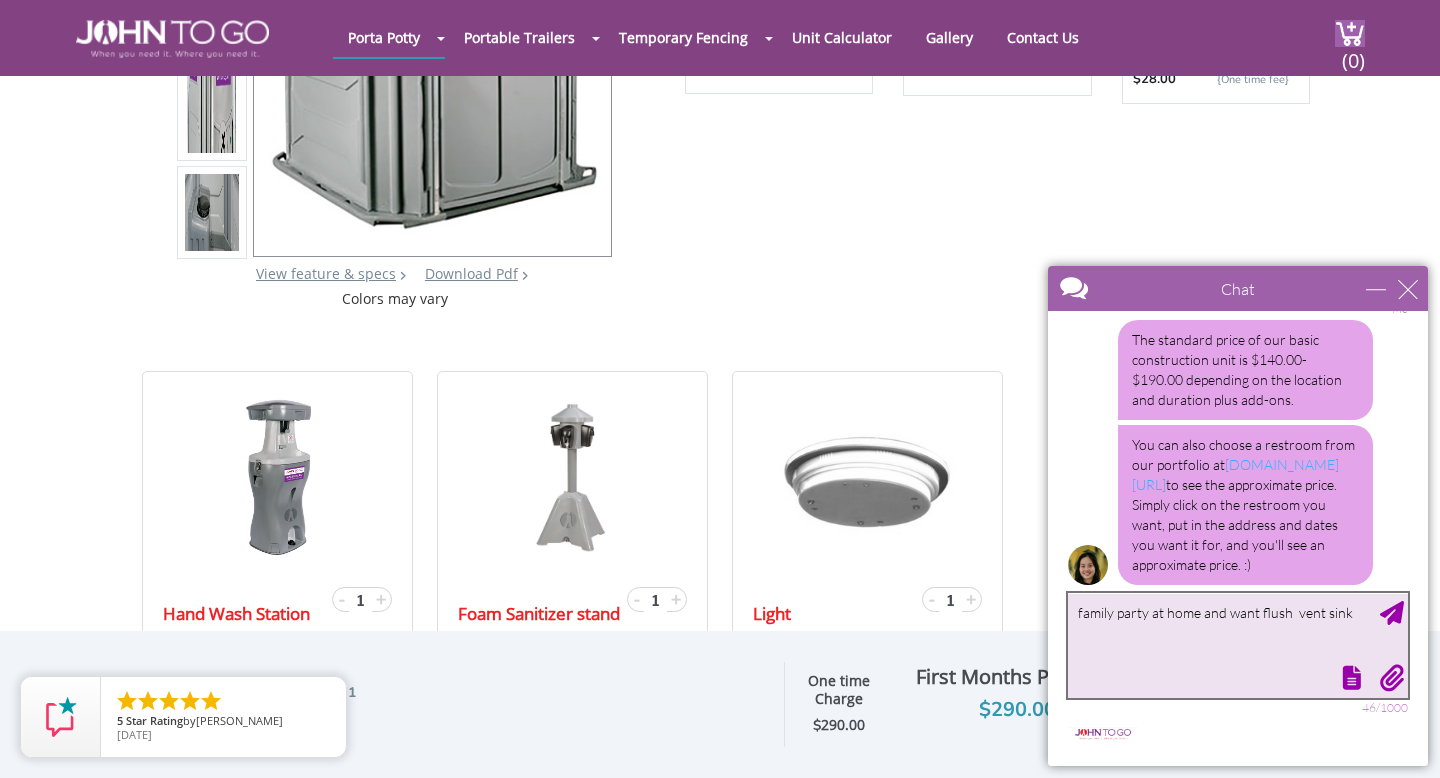 type on "family party at home and want flush  vent sink" 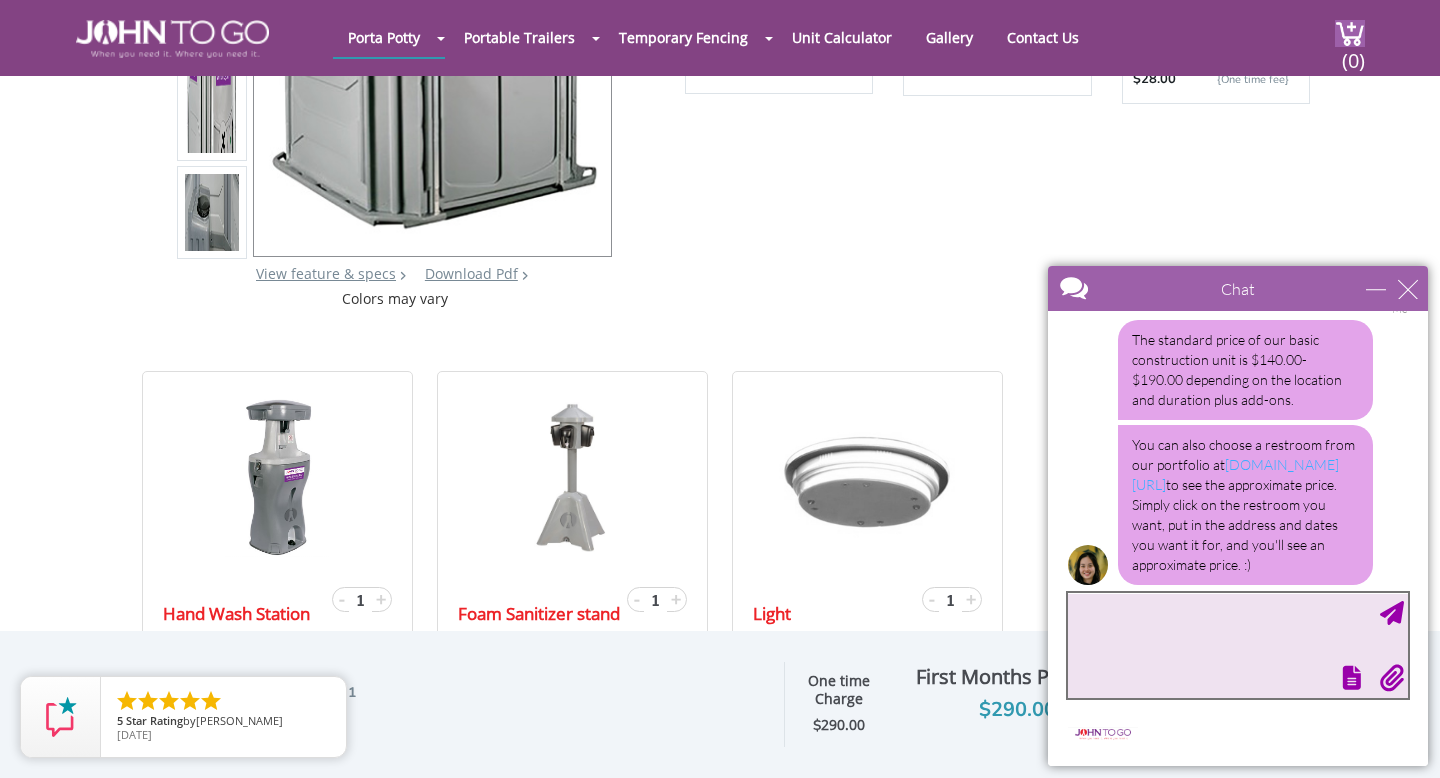 scroll, scrollTop: 480, scrollLeft: 0, axis: vertical 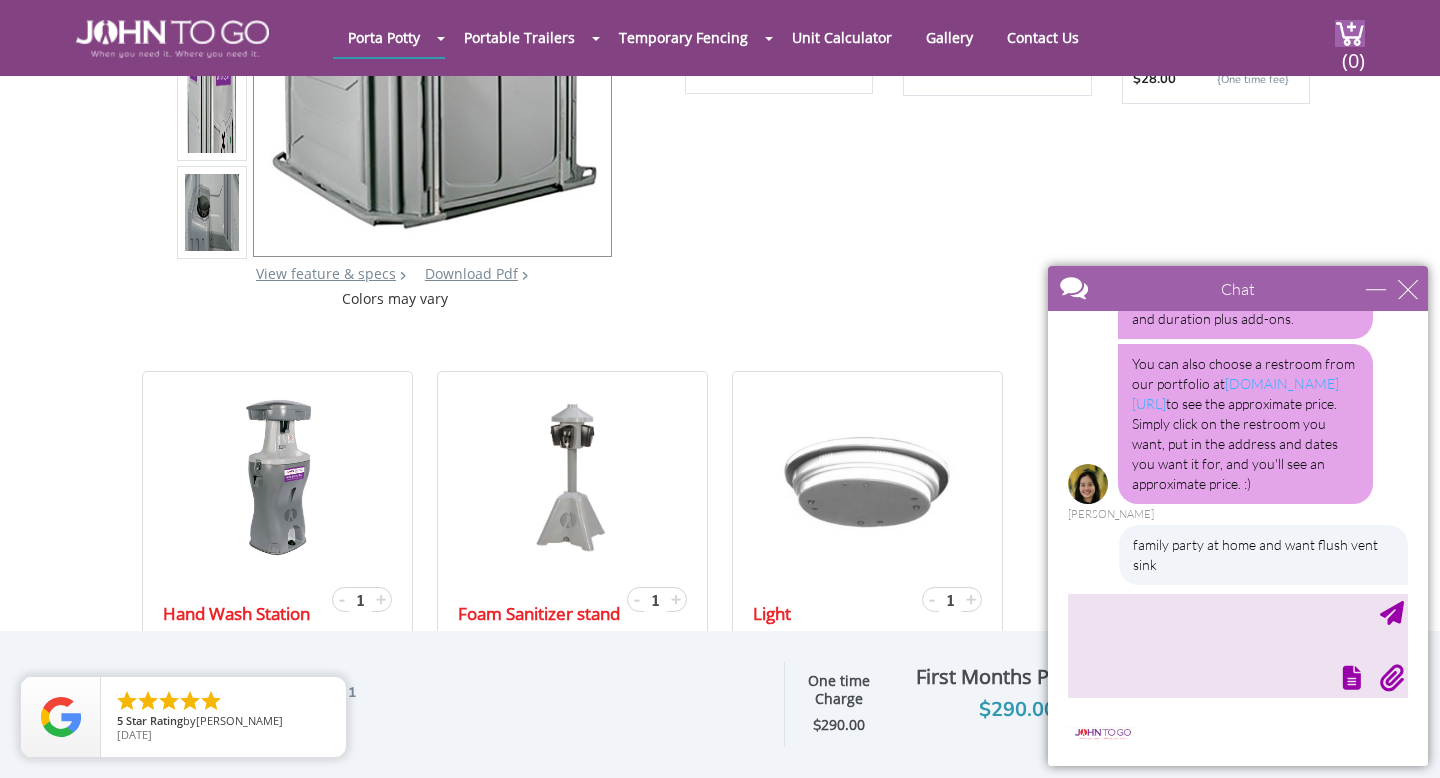click on "You can also choose a restroom from our portfolio at  johntogo.com/portfolio/  to see the approximate price. Simply click on the restroom you want, put in the address and dates you want it for, and you'll see an approximate price. :)" at bounding box center [1245, 424] 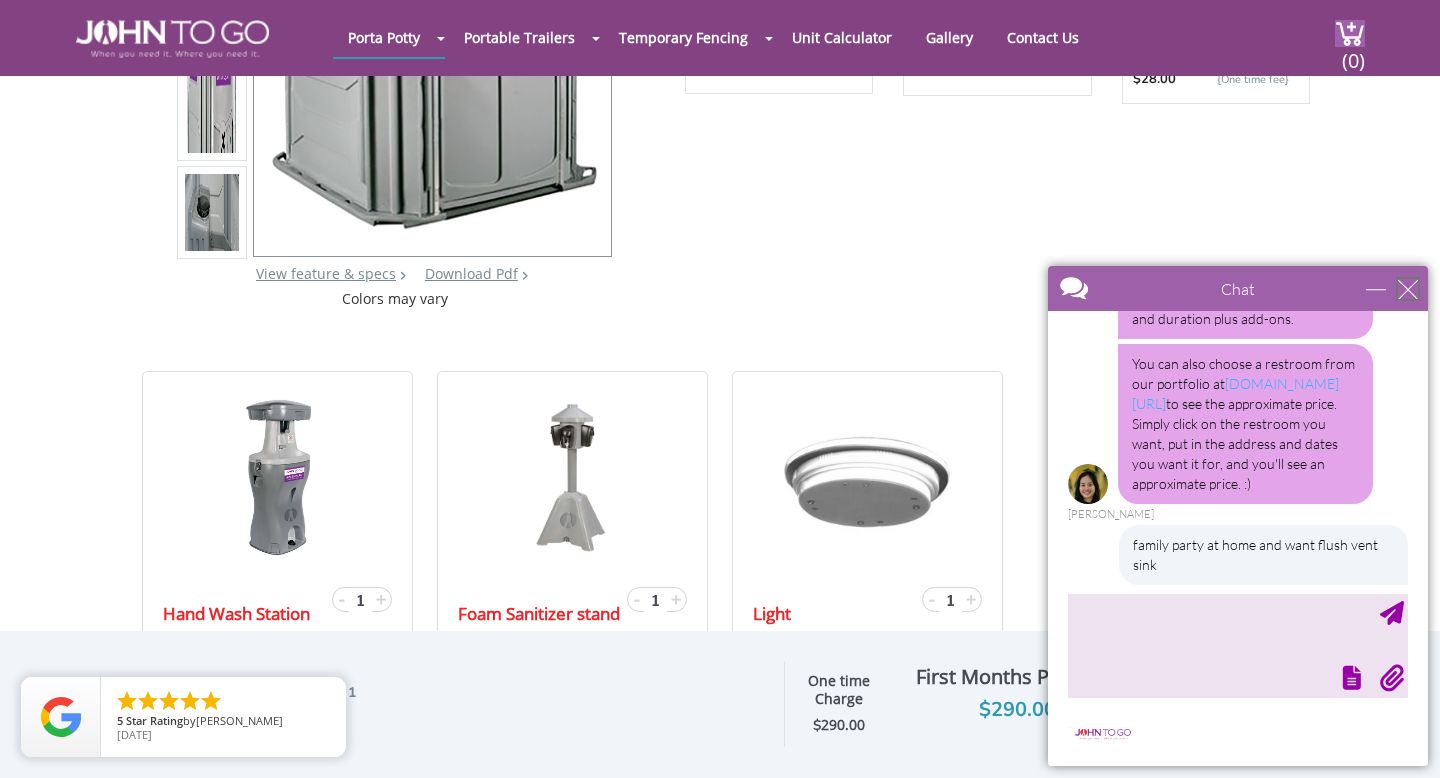 click at bounding box center (1408, 289) 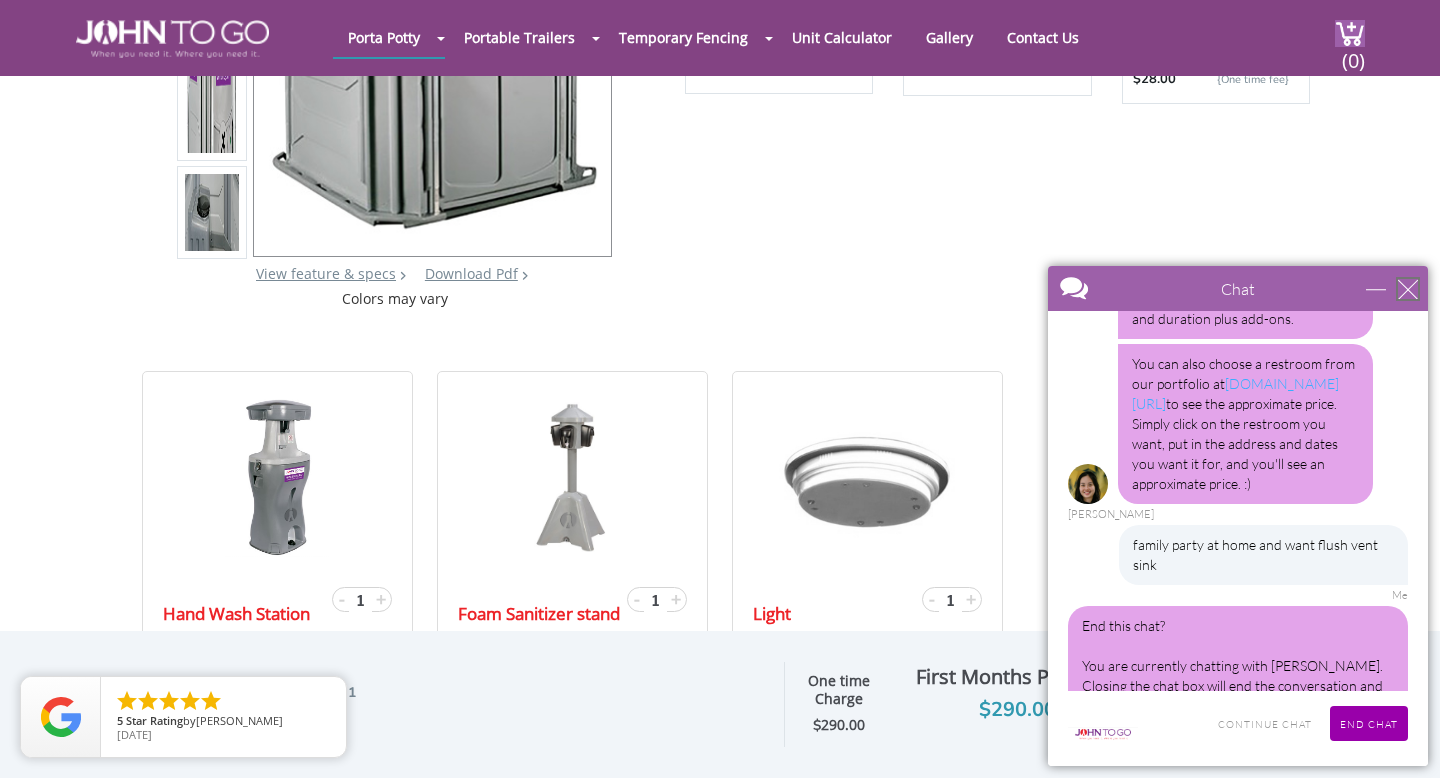 scroll, scrollTop: 510, scrollLeft: 0, axis: vertical 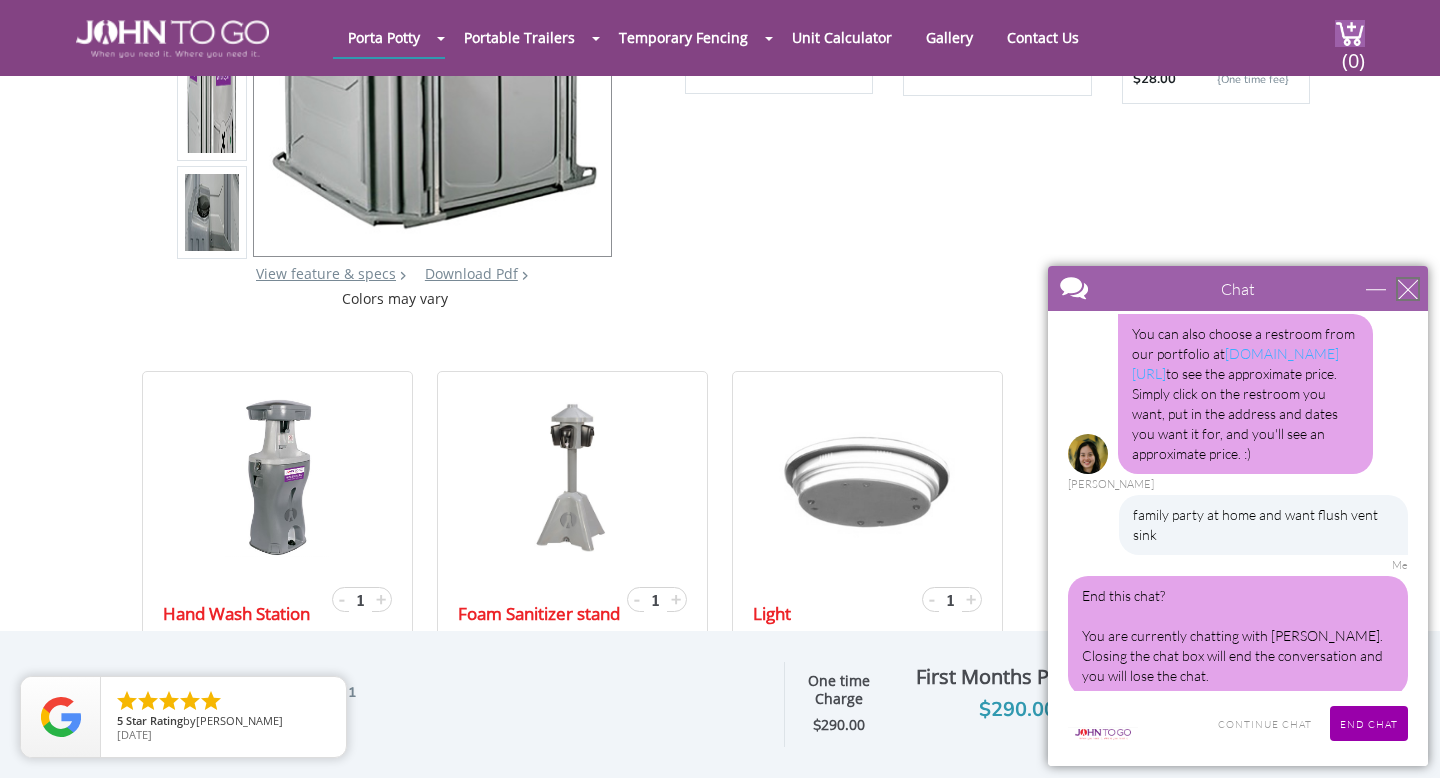 click at bounding box center (1408, 289) 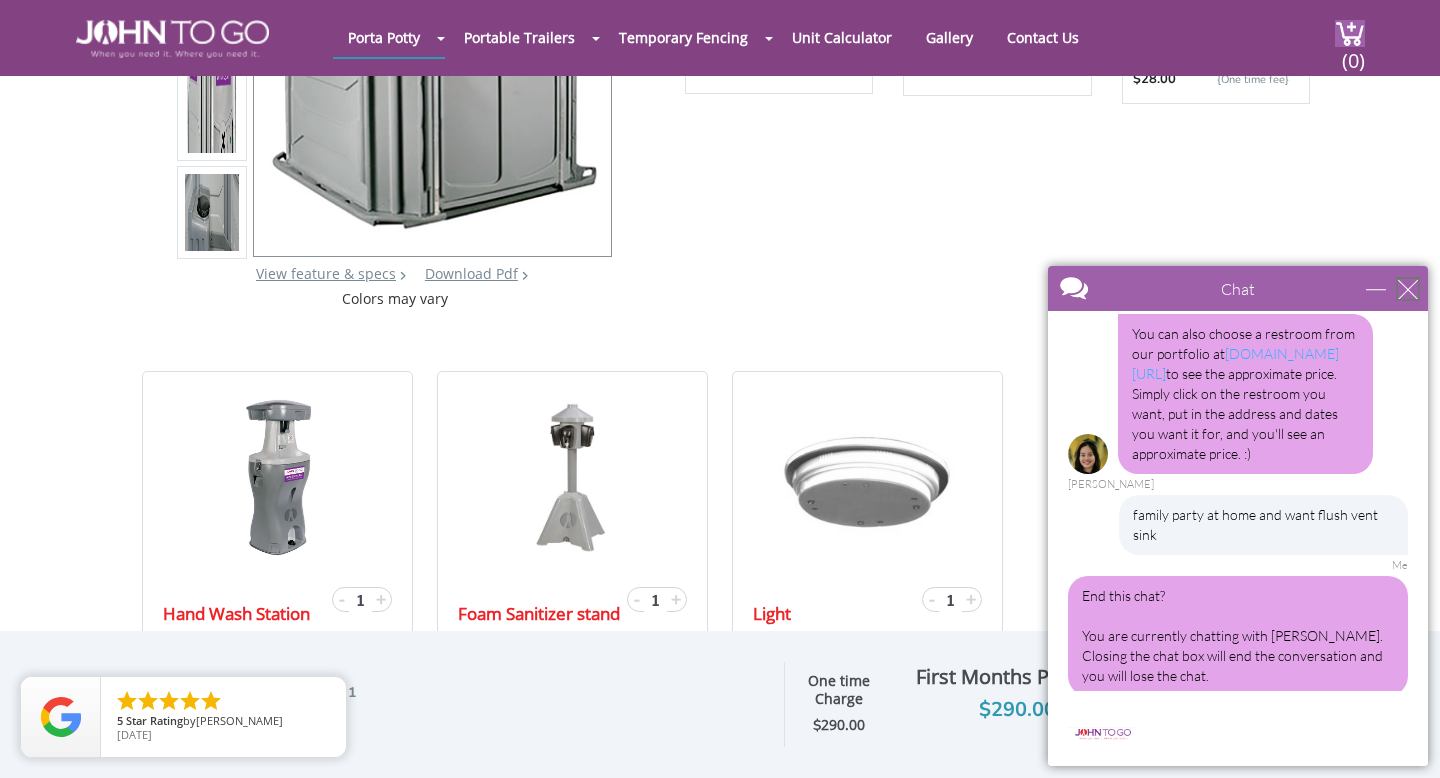 scroll, scrollTop: 901, scrollLeft: 0, axis: vertical 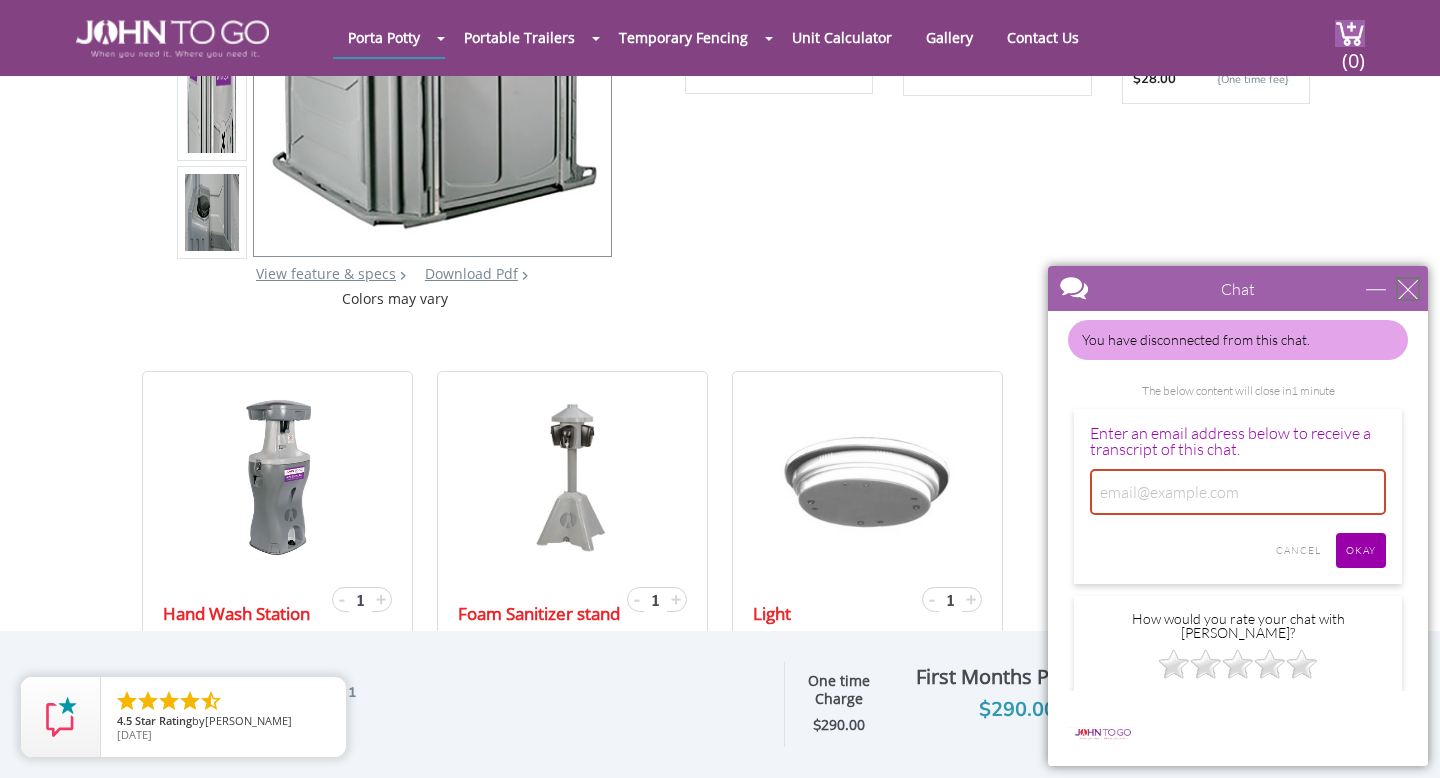 click at bounding box center [1408, 289] 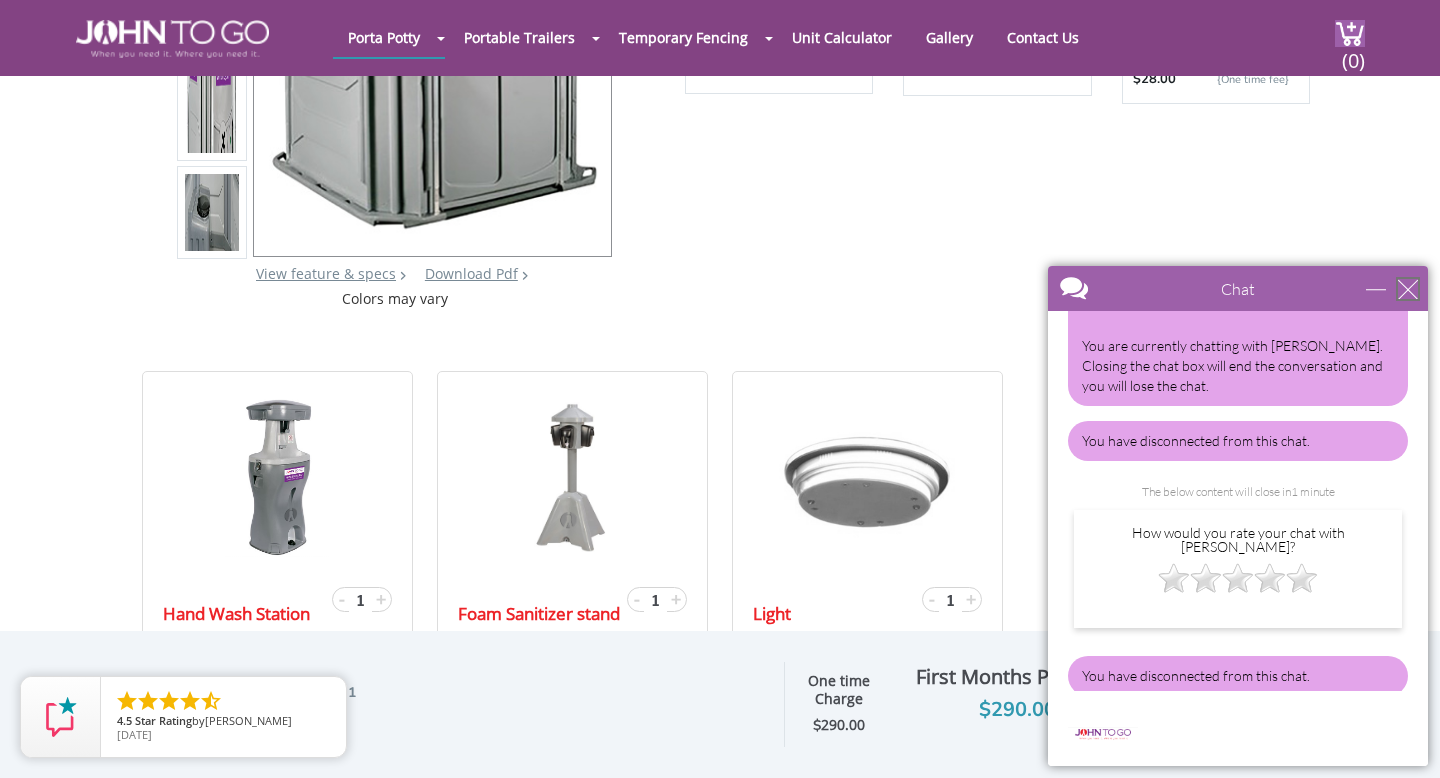click at bounding box center [1408, 289] 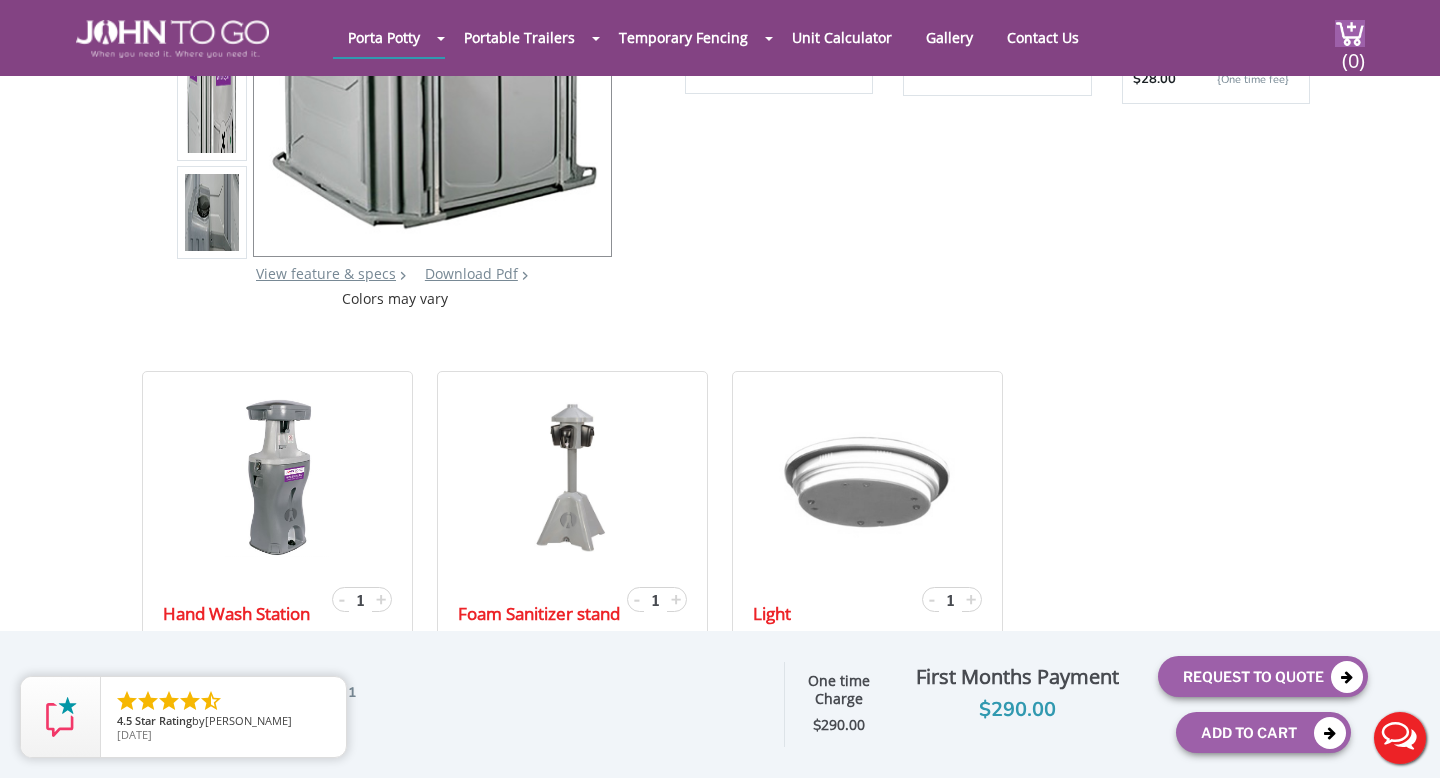 scroll, scrollTop: 0, scrollLeft: 0, axis: both 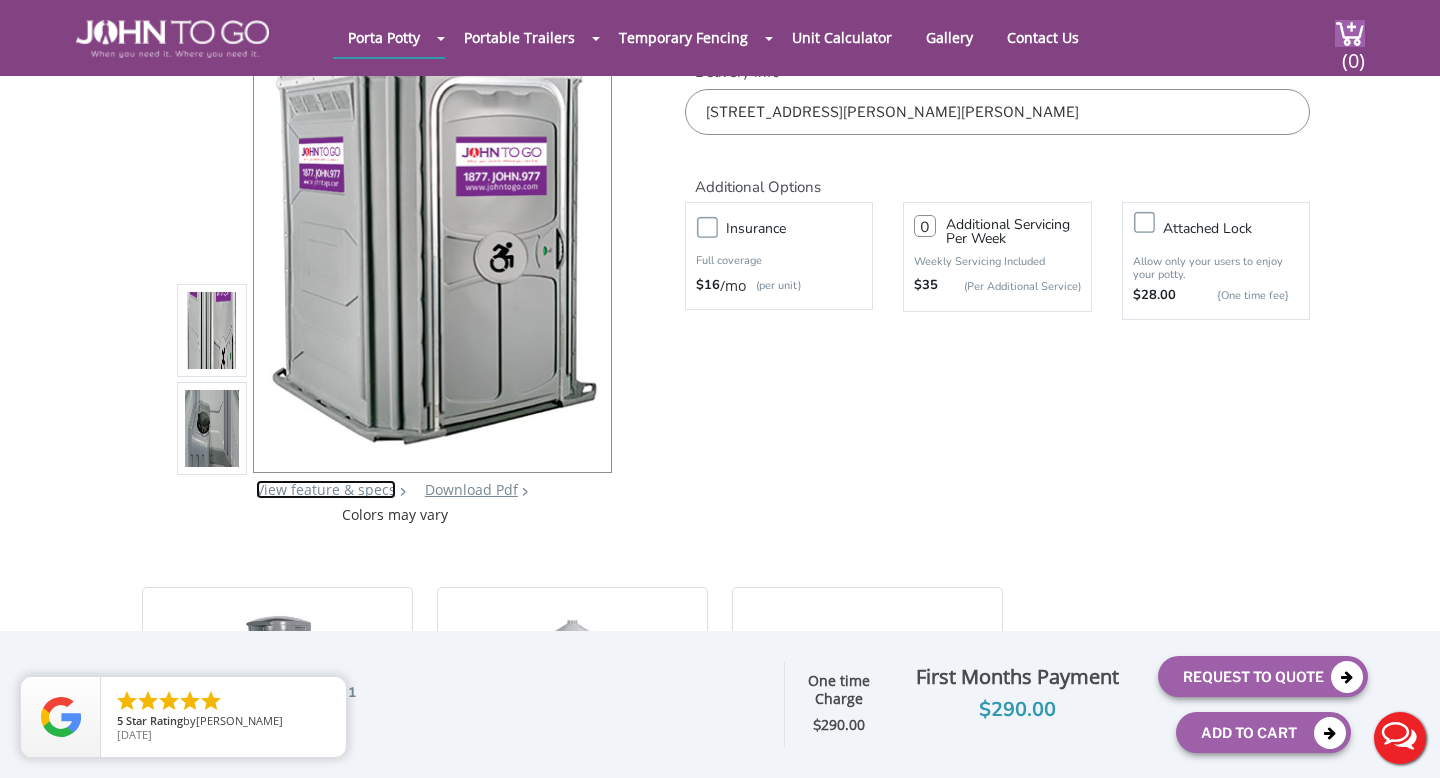 click on "View feature & specs" at bounding box center [326, 489] 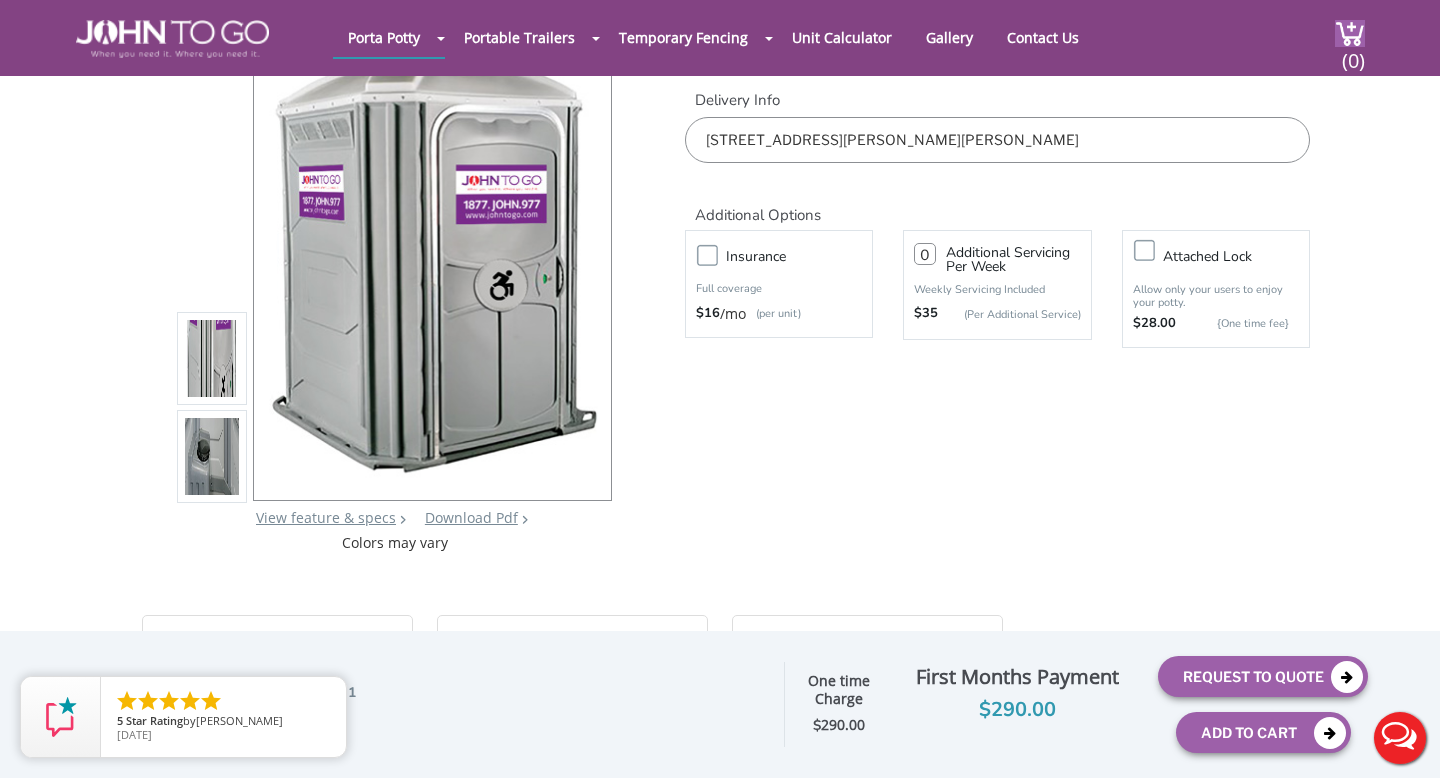 scroll, scrollTop: 0, scrollLeft: 0, axis: both 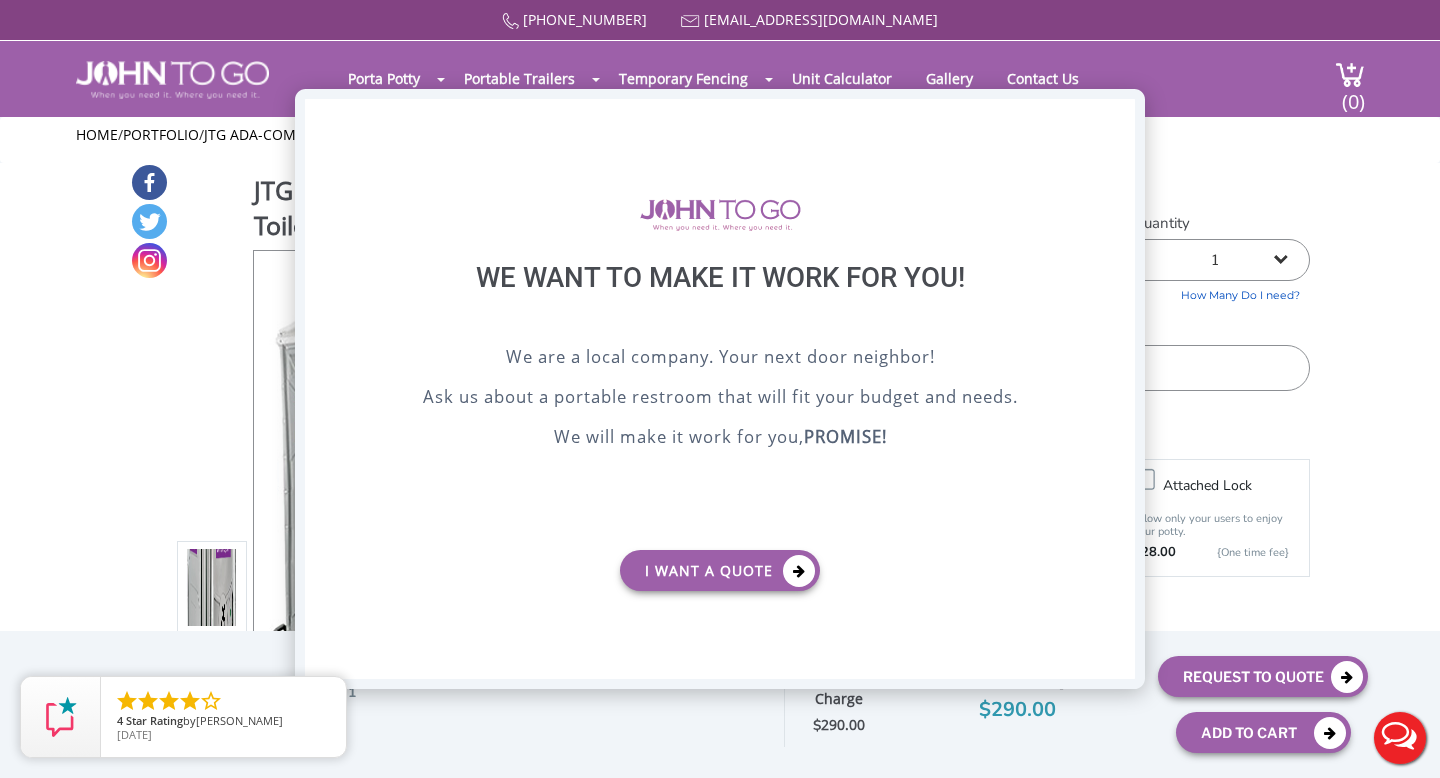click on "X" at bounding box center (1119, 116) 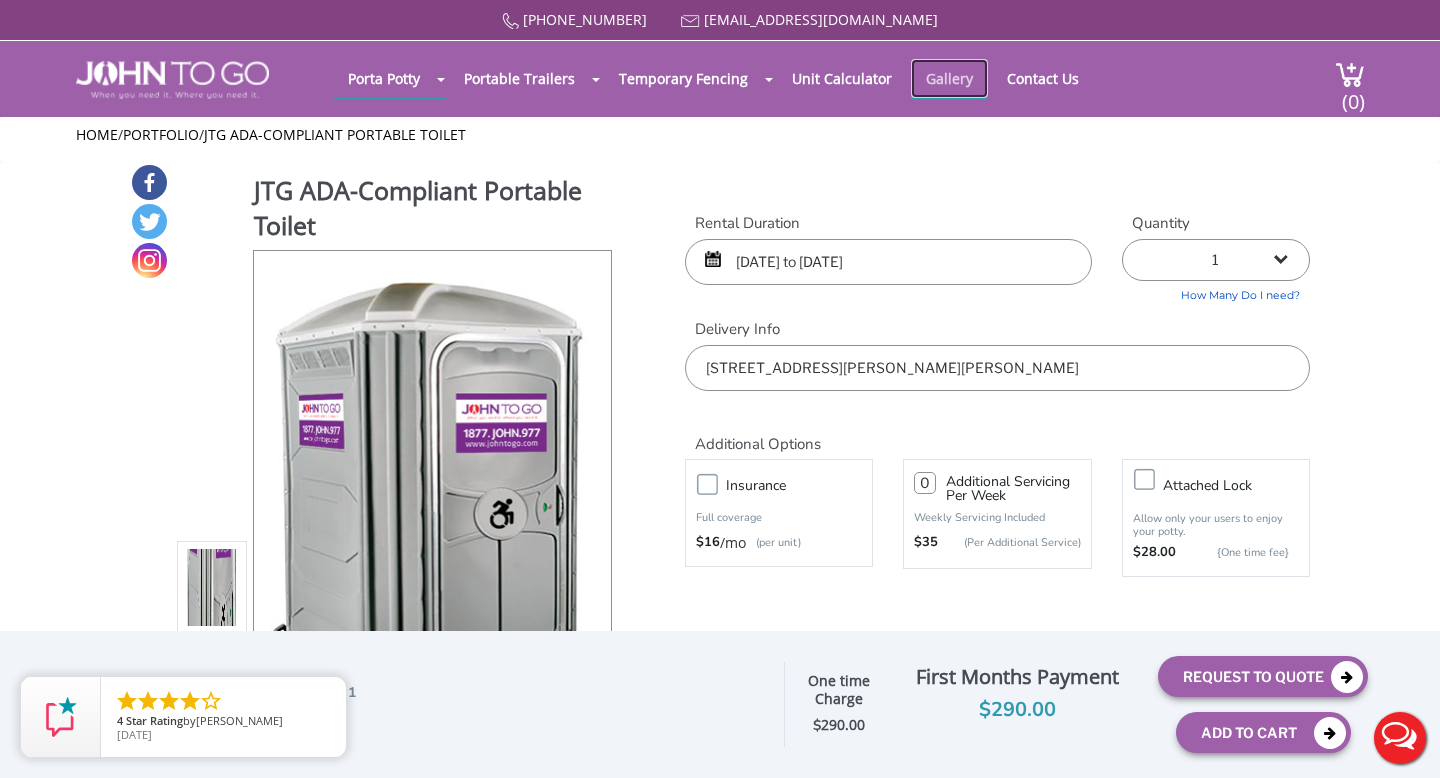 click on "Gallery" at bounding box center (949, 78) 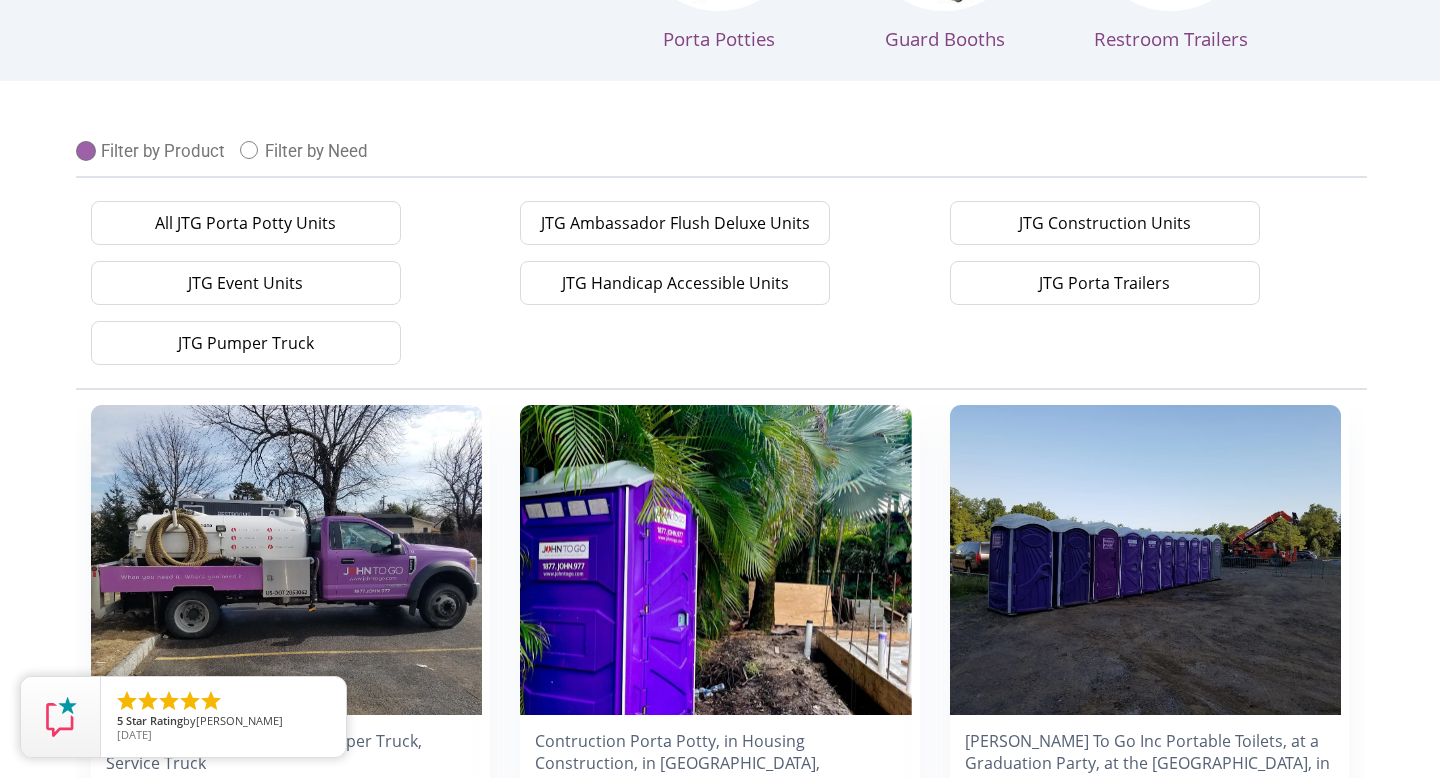 scroll, scrollTop: 0, scrollLeft: 0, axis: both 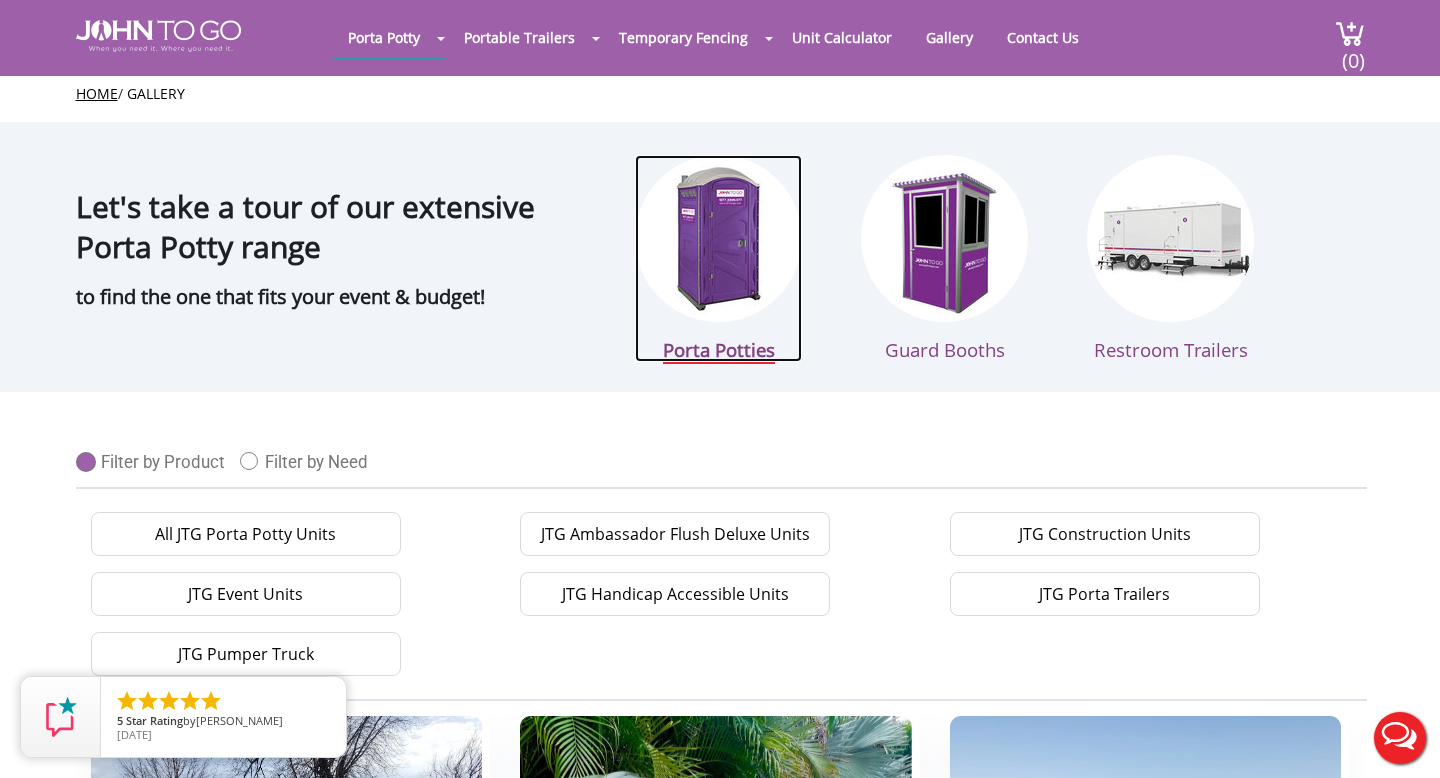 click on "Porta Potties" at bounding box center (719, 350) 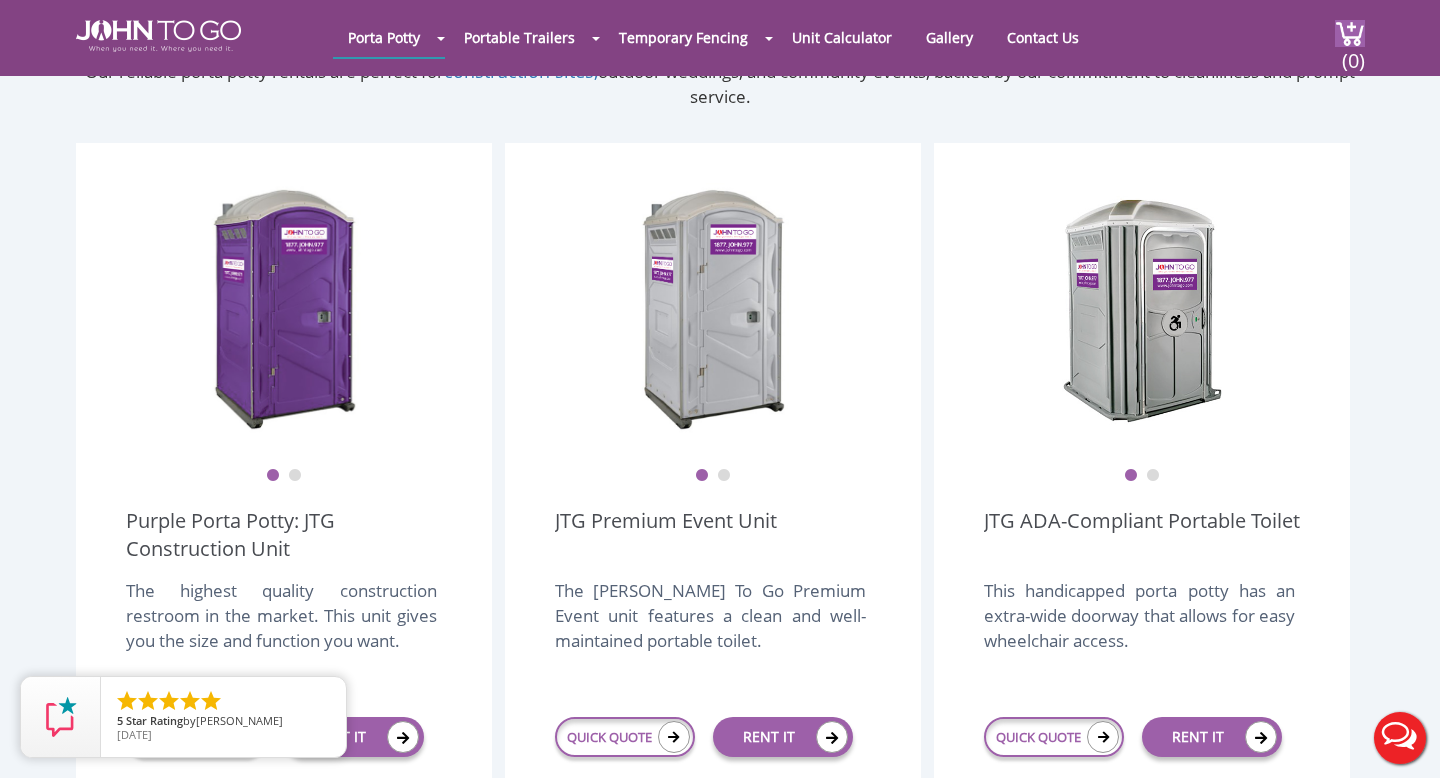 scroll, scrollTop: 562, scrollLeft: 0, axis: vertical 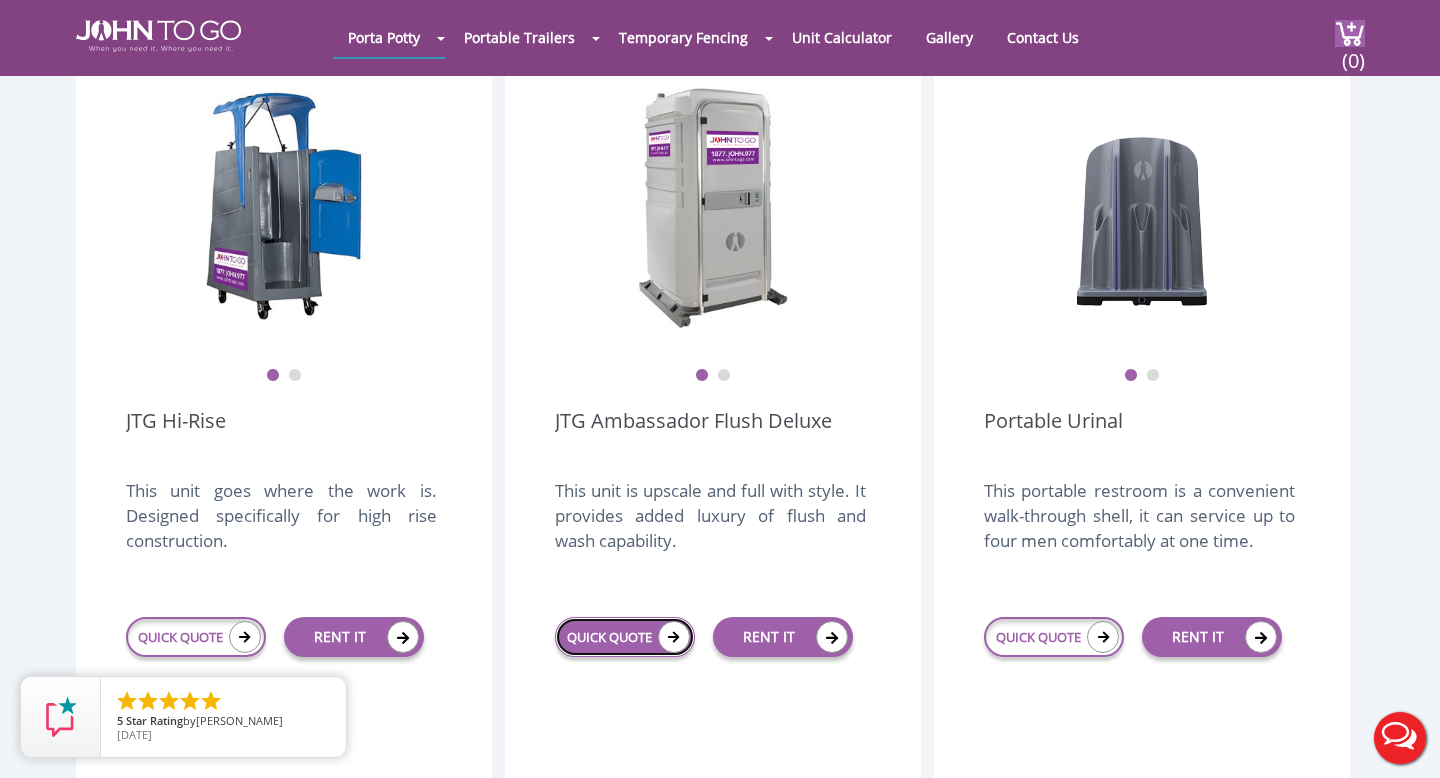 click on "QUICK QUOTE" at bounding box center [625, 637] 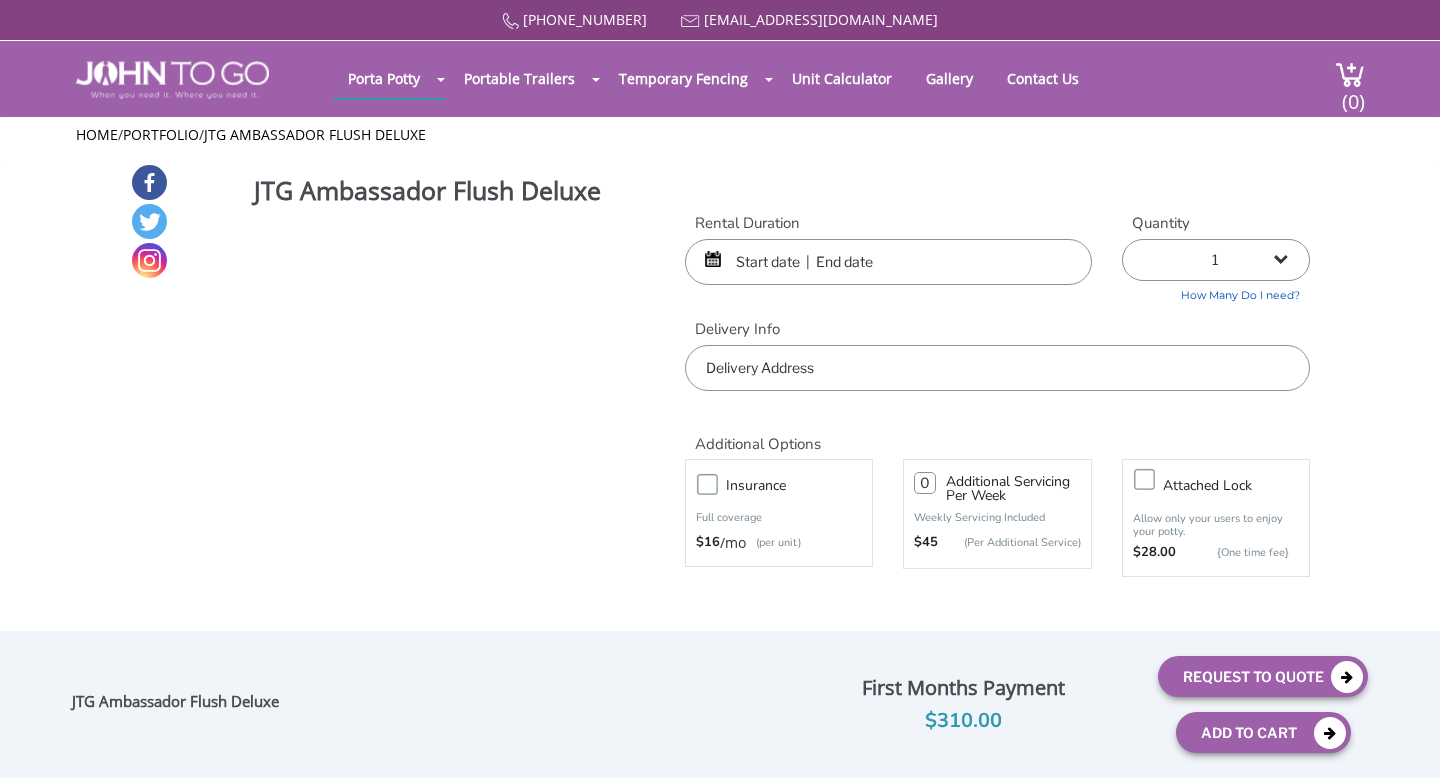 scroll, scrollTop: 0, scrollLeft: 0, axis: both 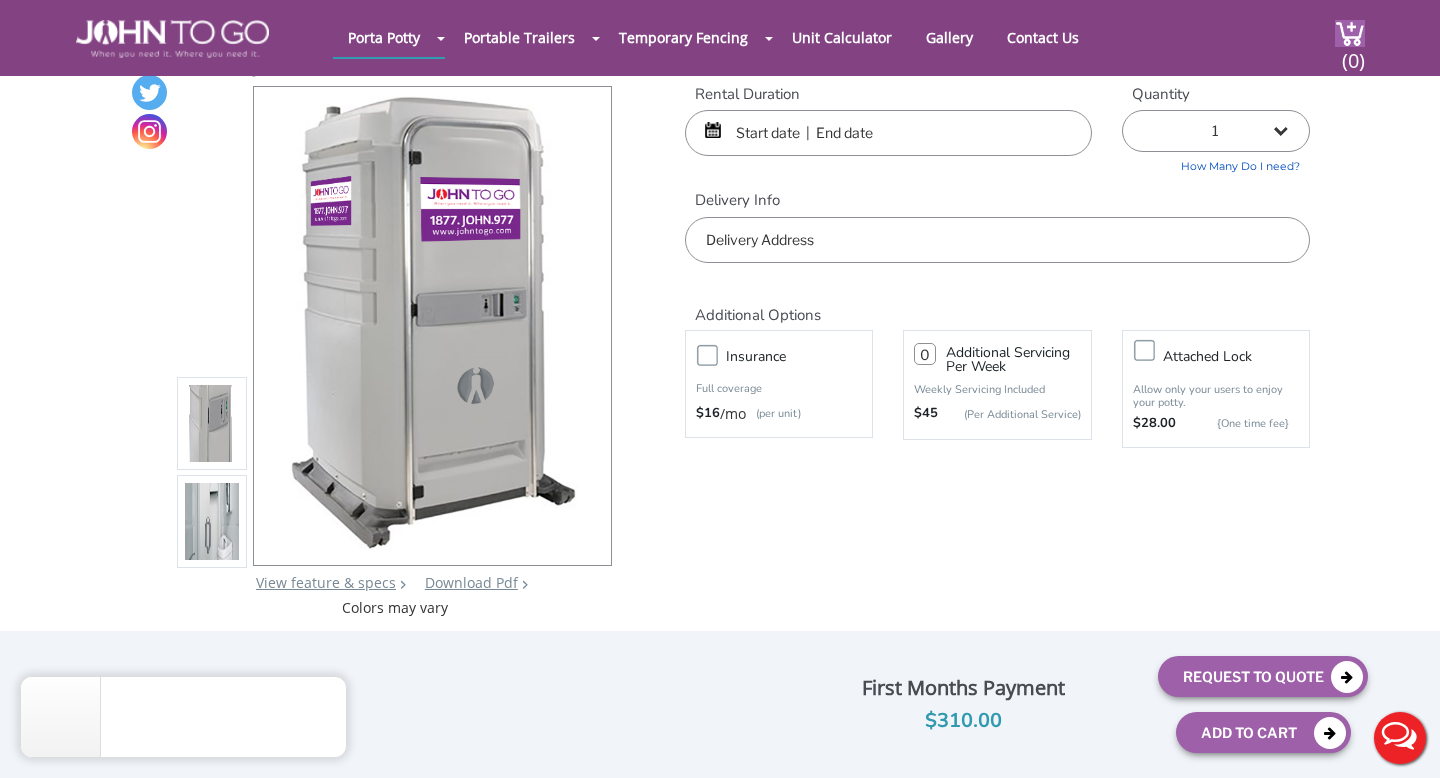 click at bounding box center [212, 526] 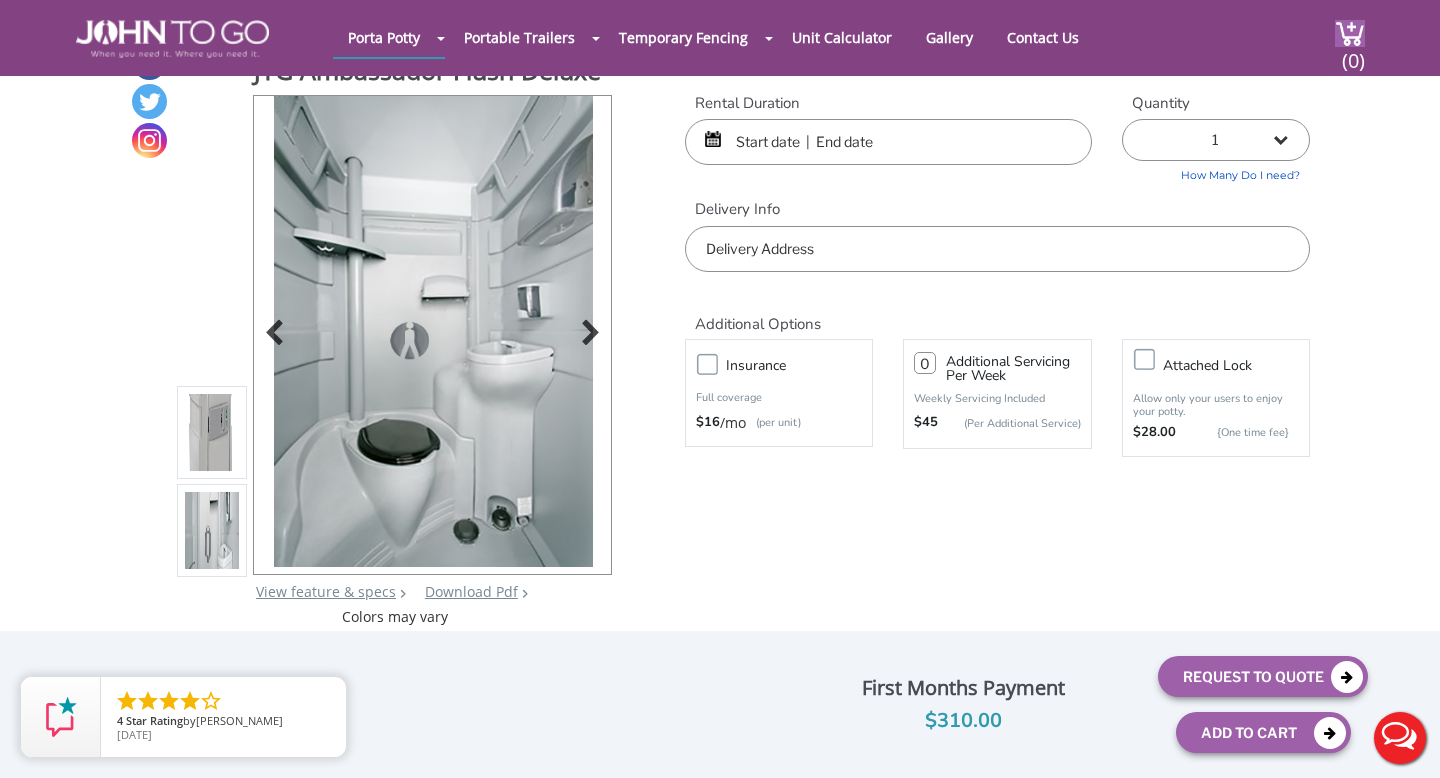 scroll, scrollTop: 54, scrollLeft: 0, axis: vertical 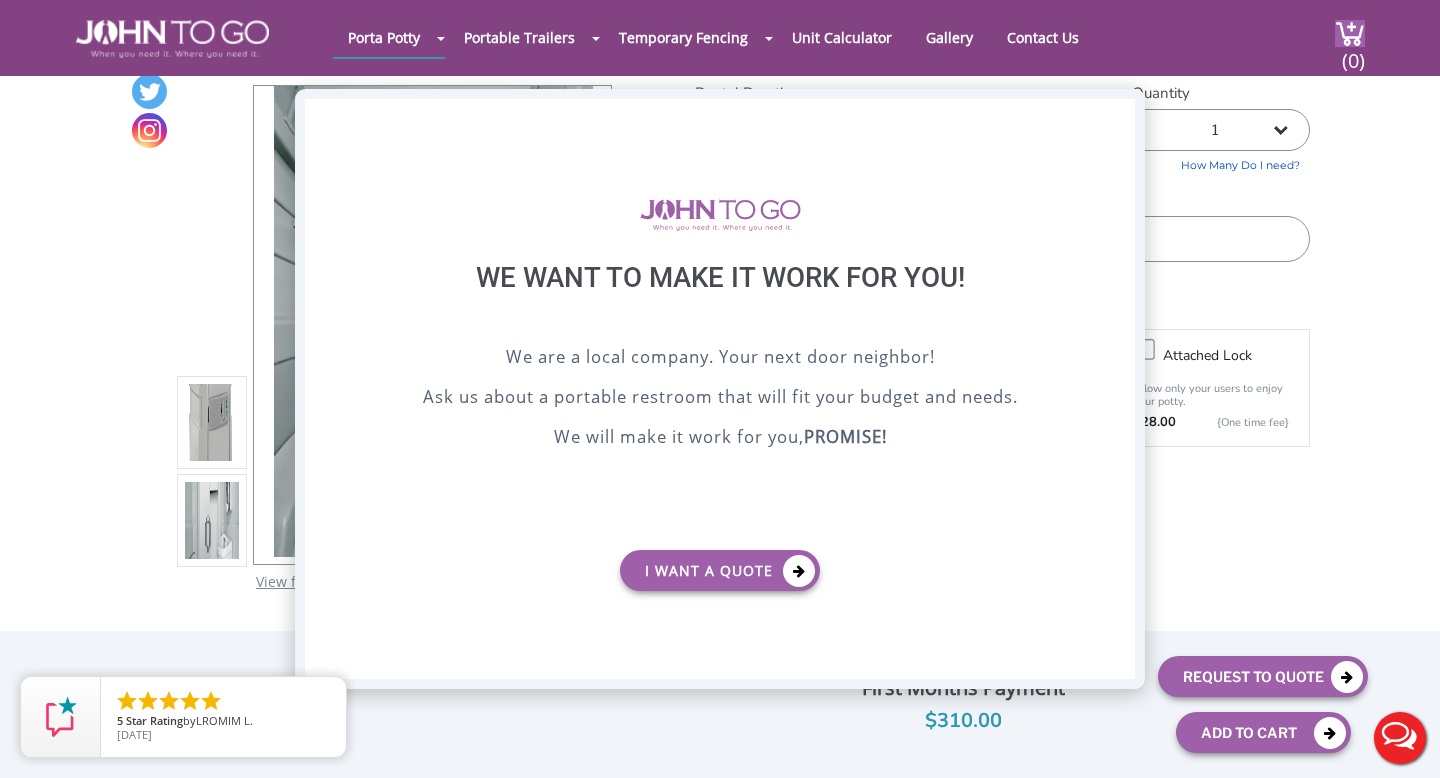click on "X" at bounding box center (1119, 116) 